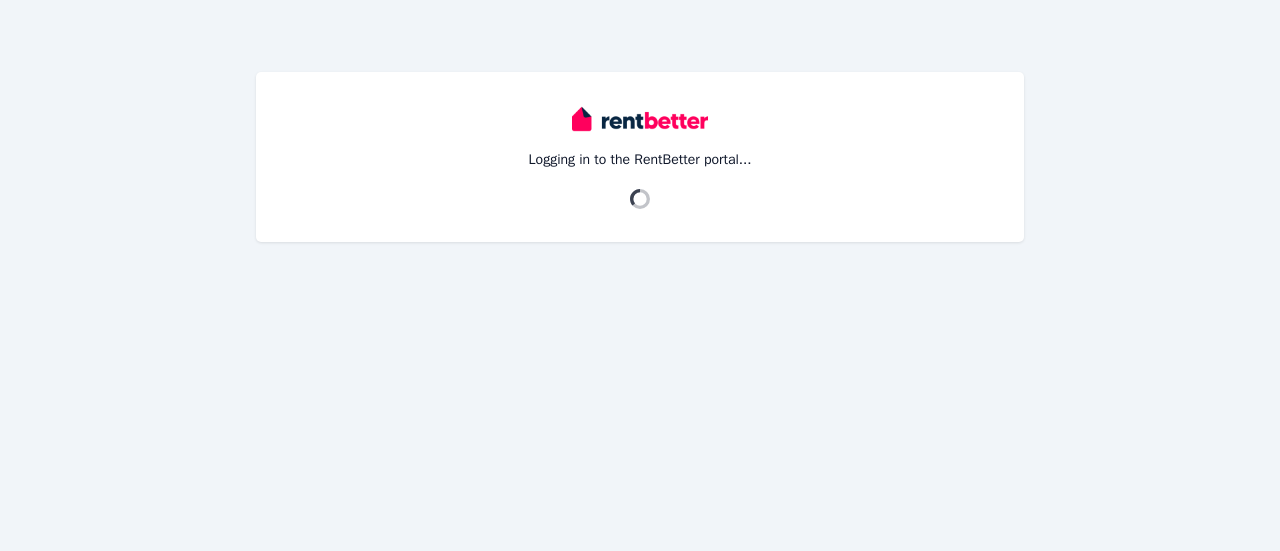 scroll, scrollTop: 0, scrollLeft: 0, axis: both 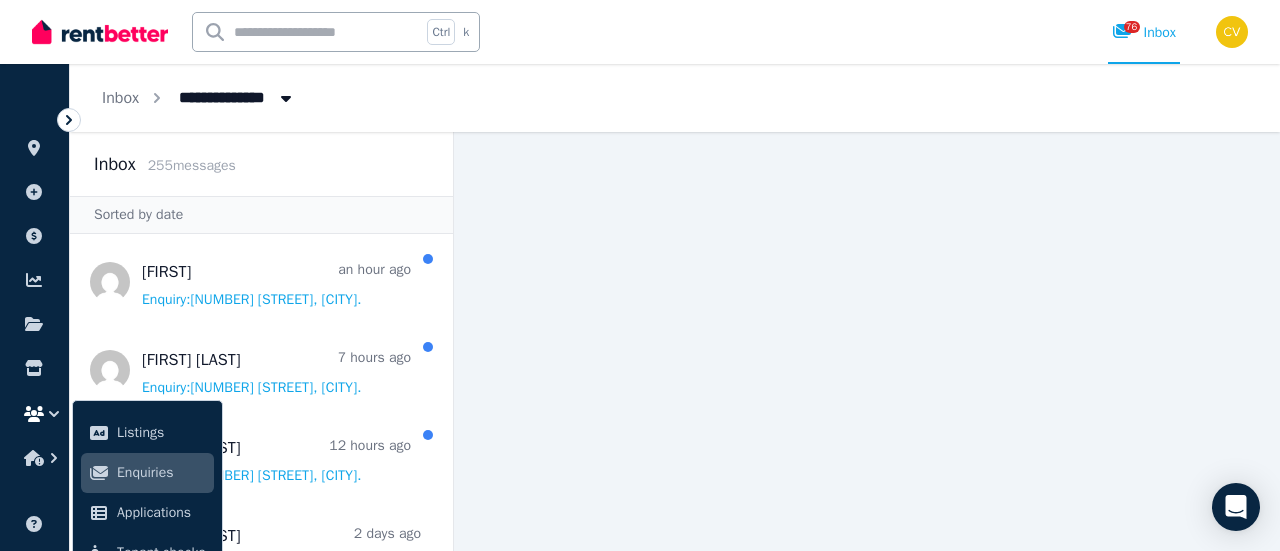 click on "Inbox 255  message s" at bounding box center (261, 164) 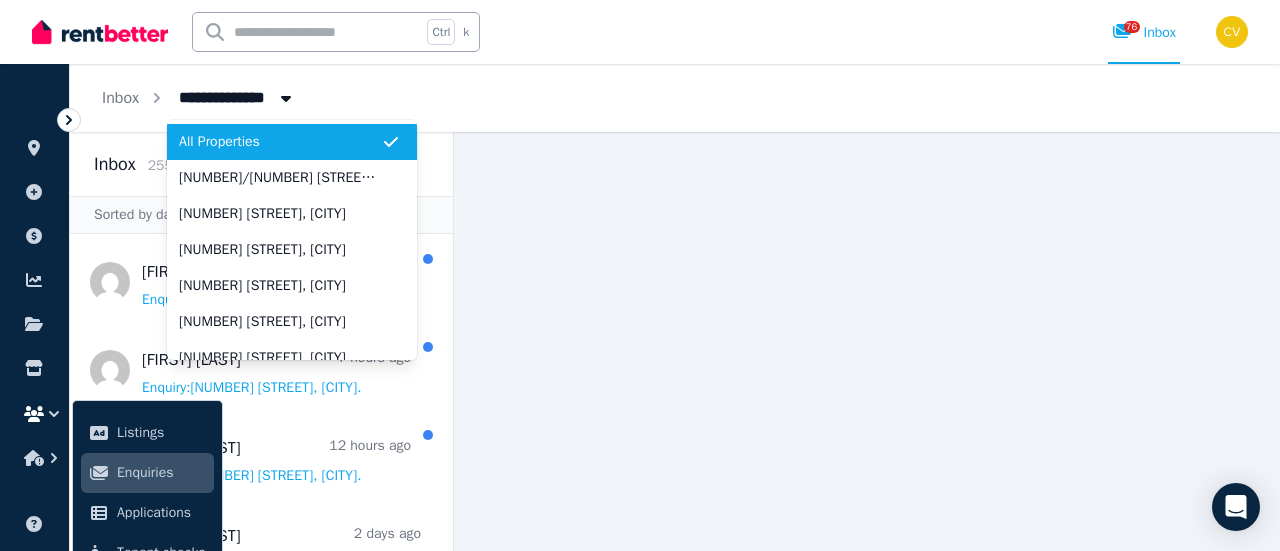 click on "All Properties" at bounding box center (280, 142) 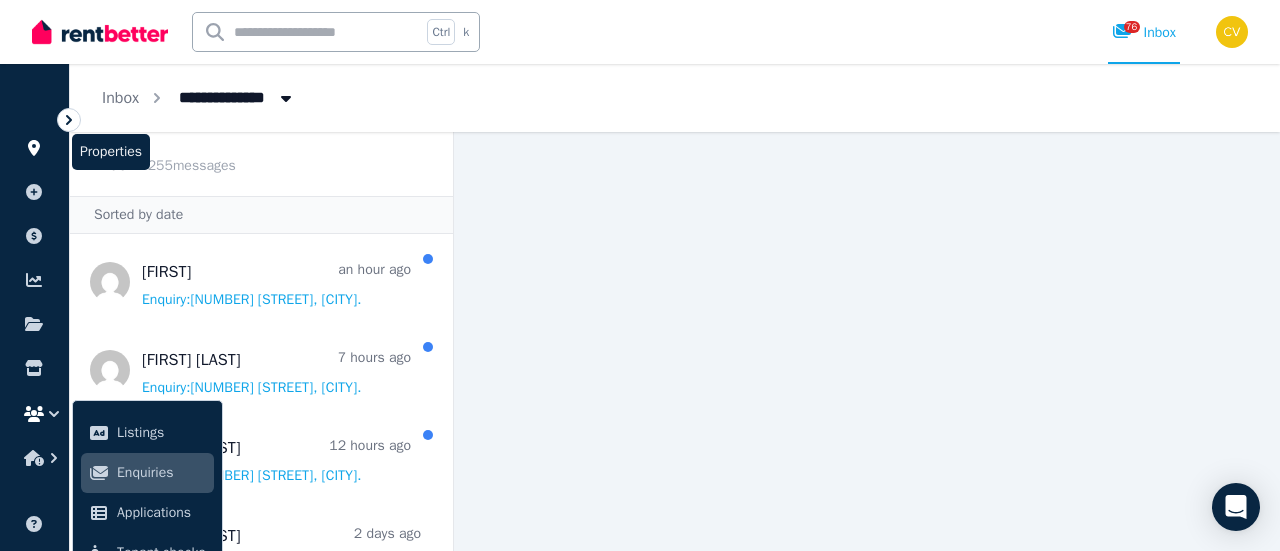 click at bounding box center (34, 148) 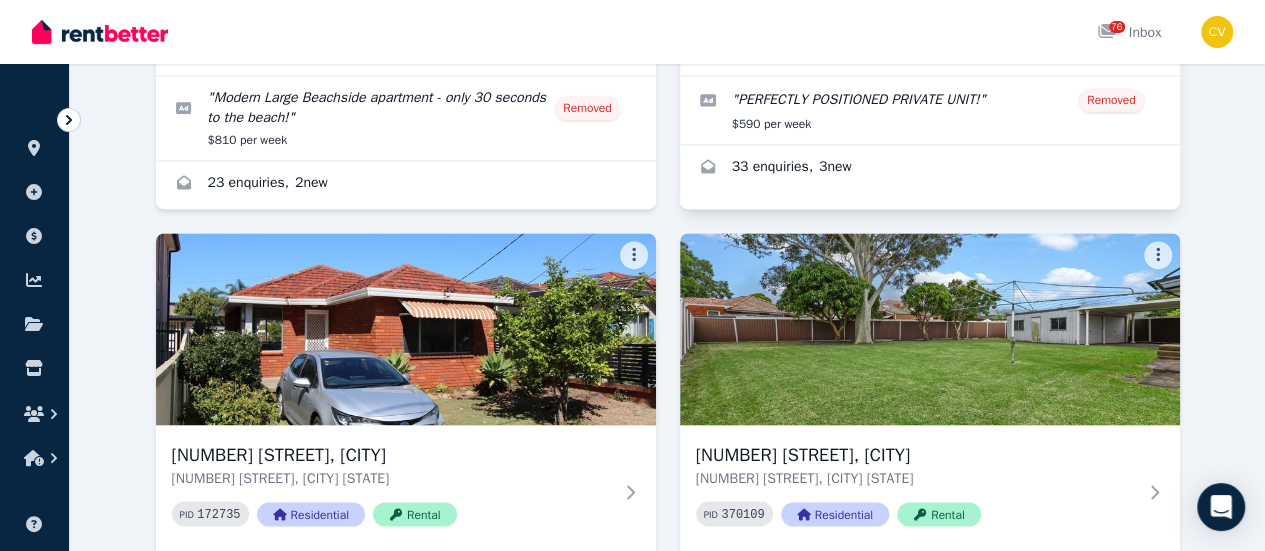 scroll, scrollTop: 1700, scrollLeft: 0, axis: vertical 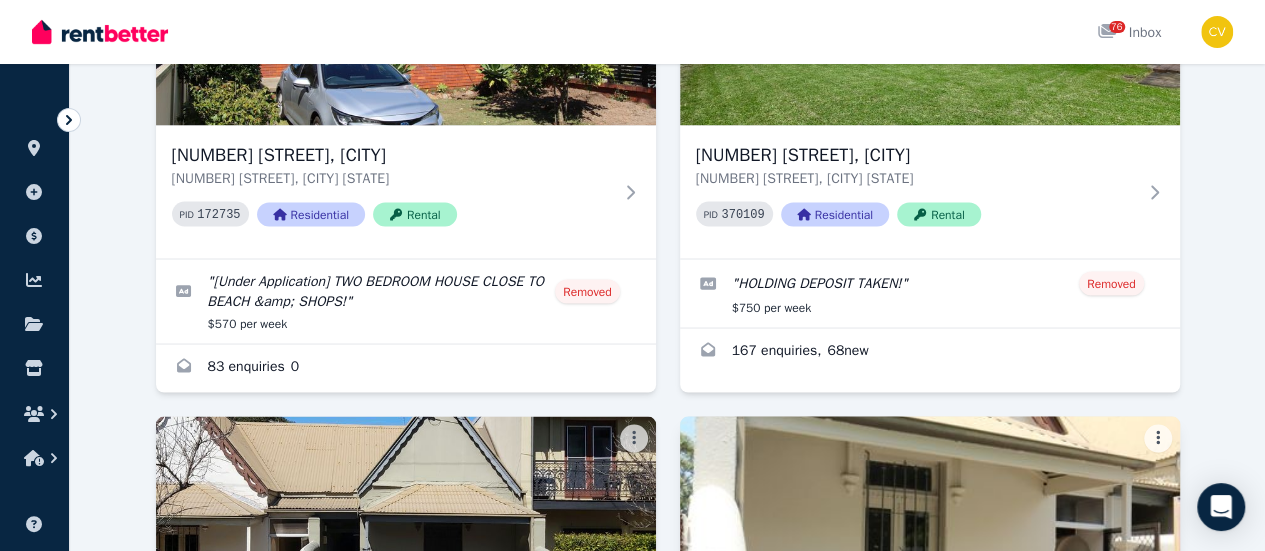 click on "[NUMBER] [STREET], [CITY]" at bounding box center [916, 638] 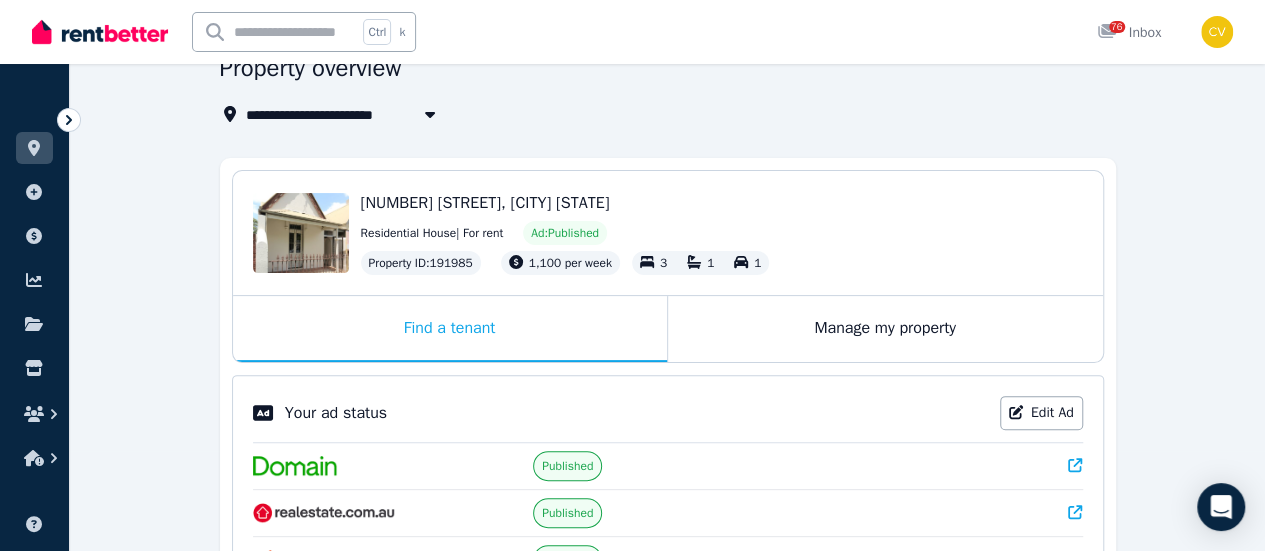 scroll, scrollTop: 300, scrollLeft: 0, axis: vertical 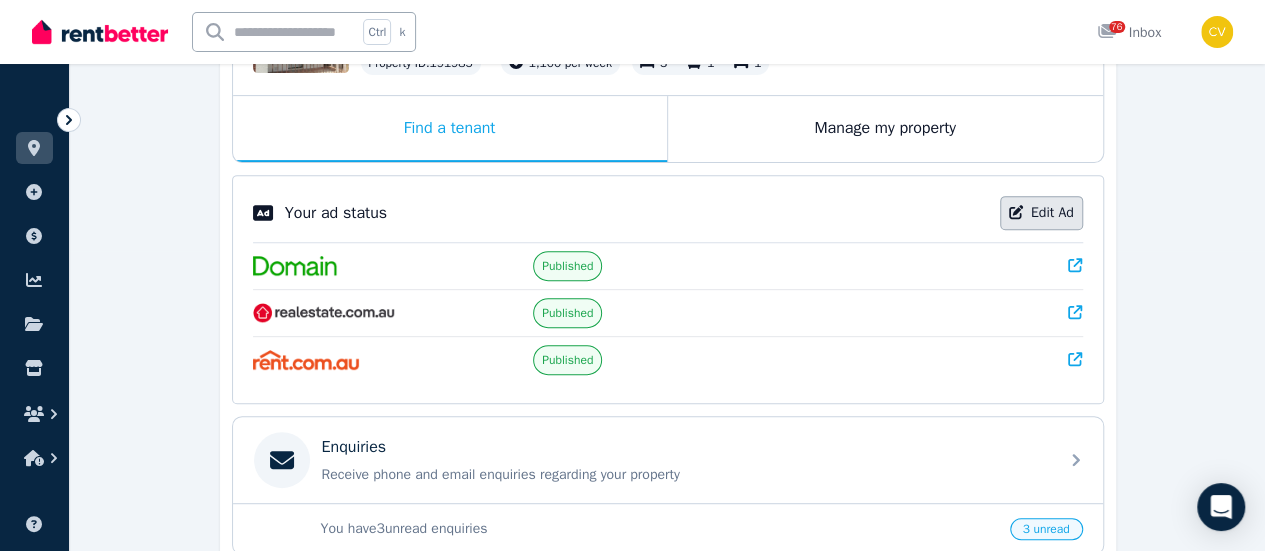 click on "Edit Ad" at bounding box center (1041, 213) 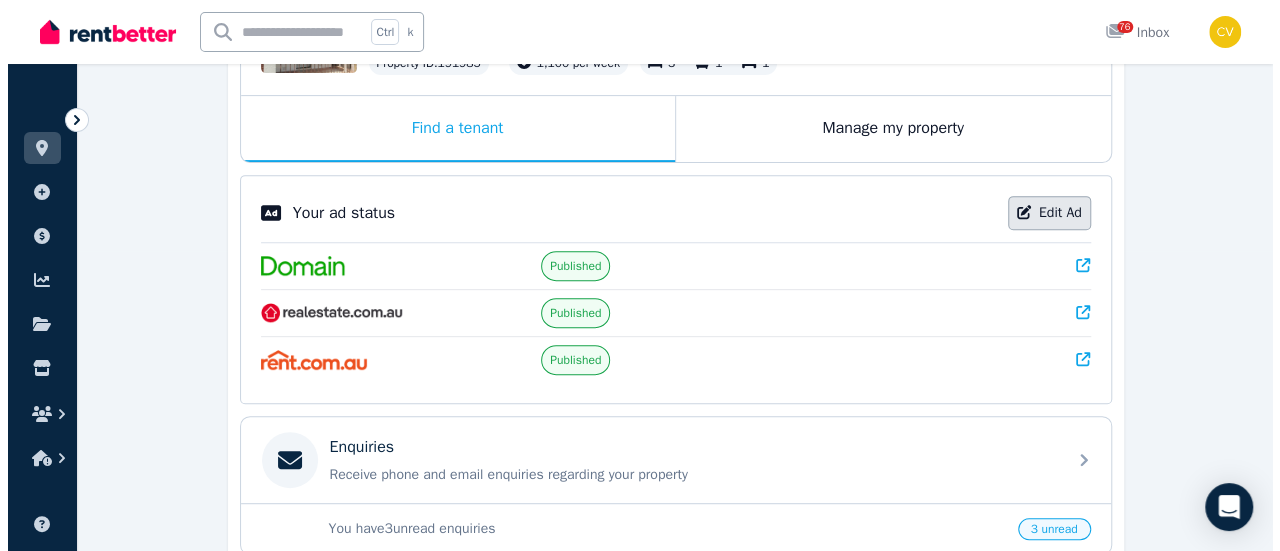 scroll, scrollTop: 0, scrollLeft: 0, axis: both 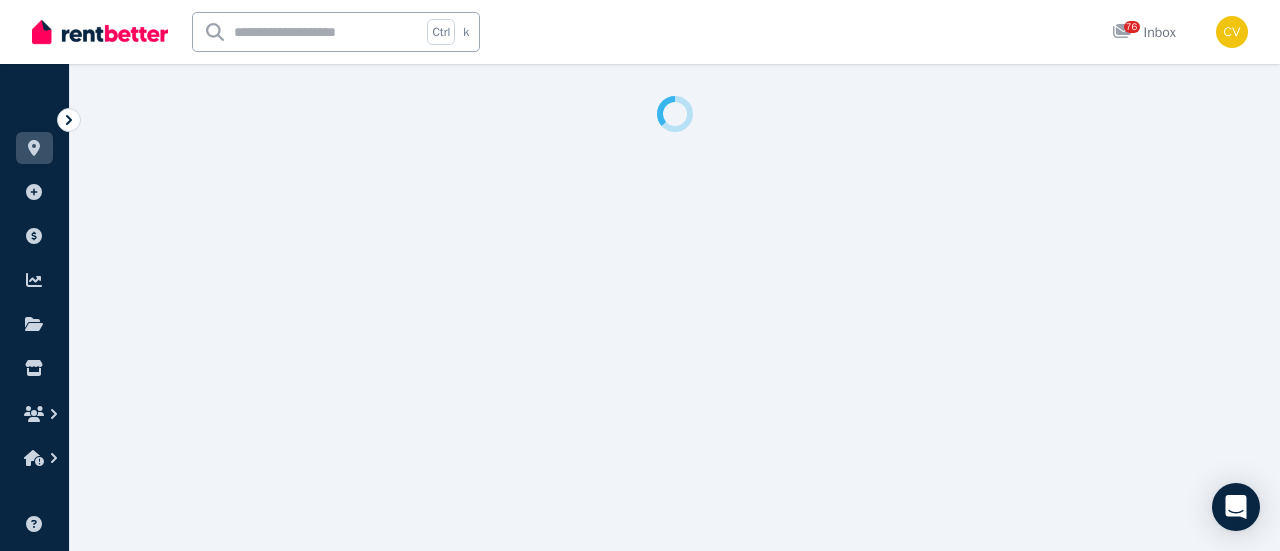 select on "***" 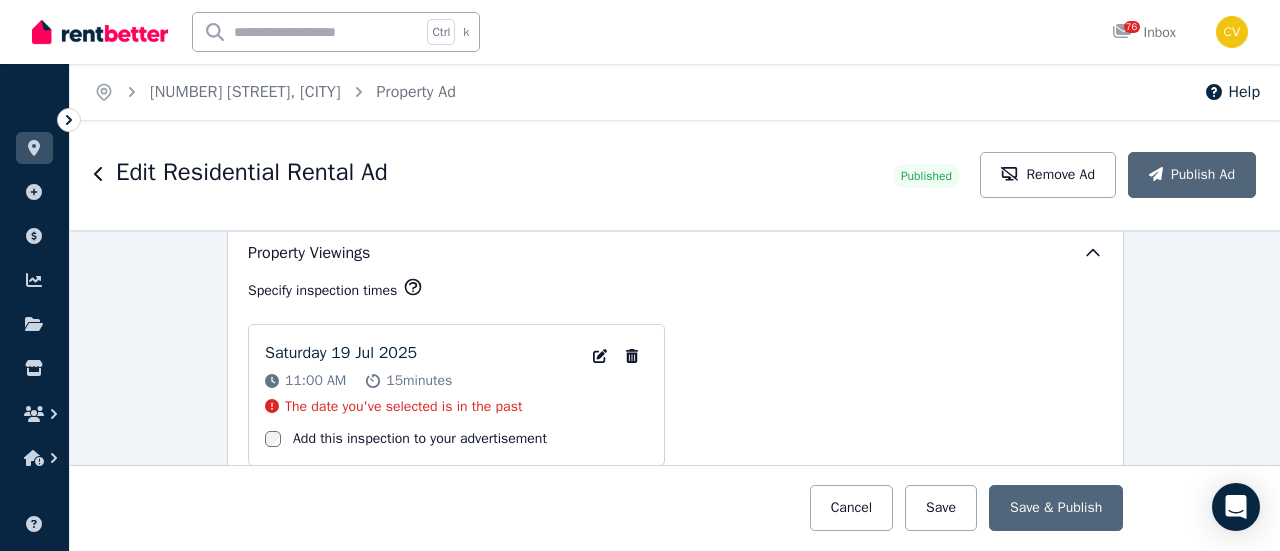 scroll, scrollTop: 3321, scrollLeft: 0, axis: vertical 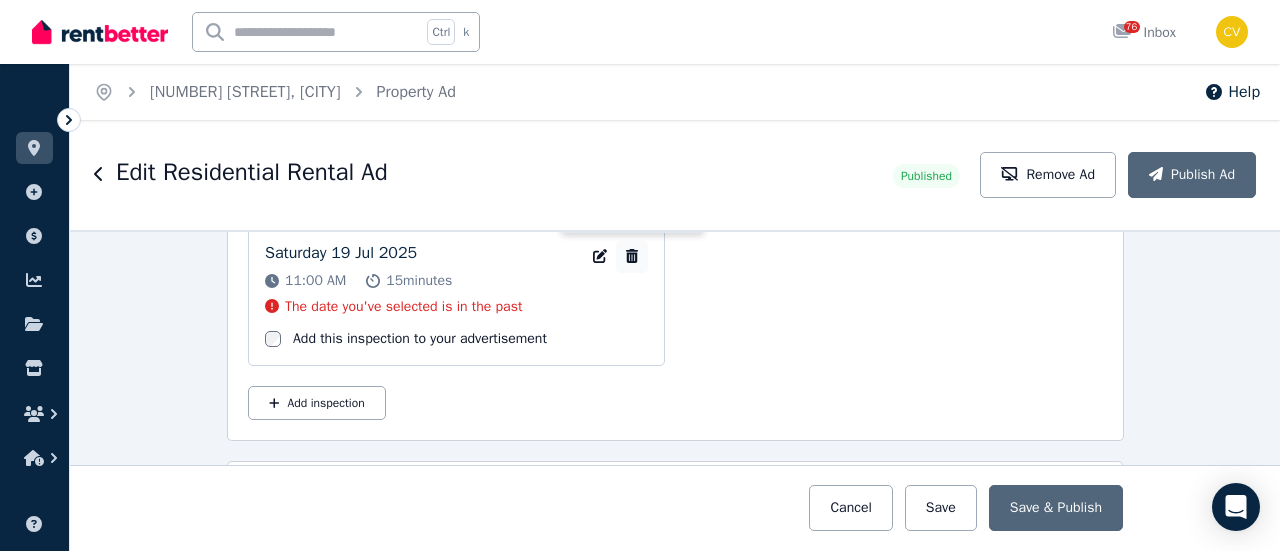 click 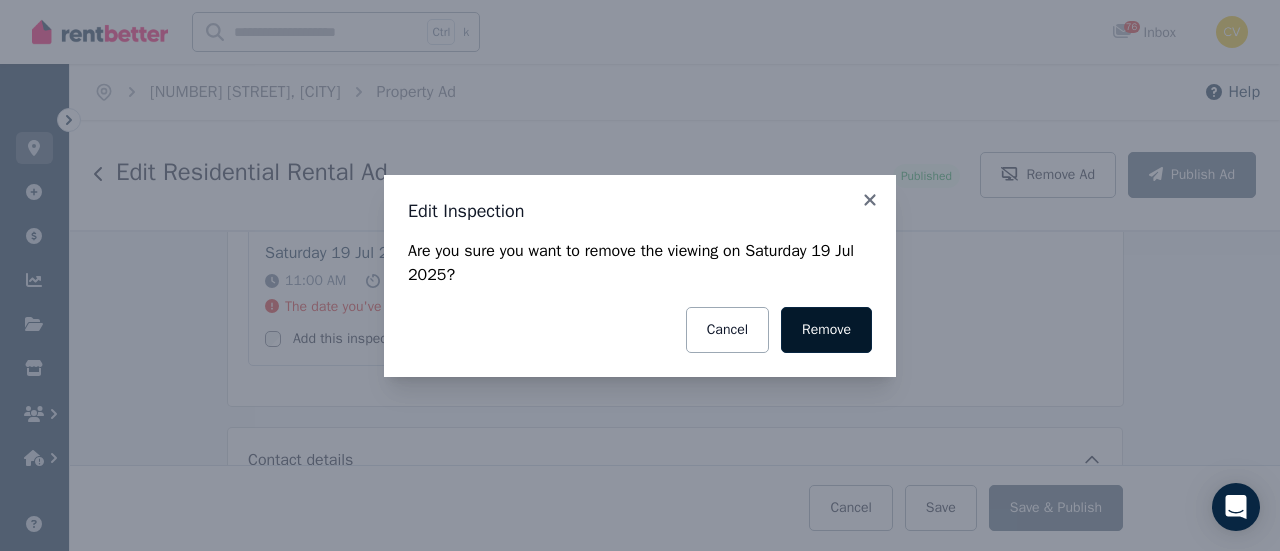 click on "Remove" at bounding box center (826, 330) 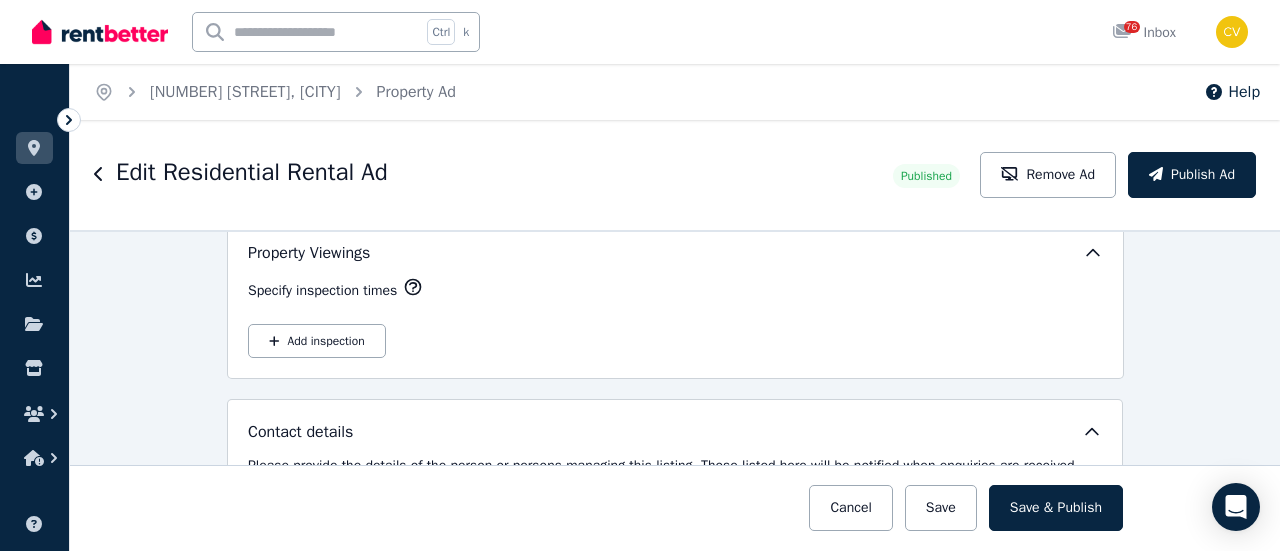 scroll, scrollTop: 3121, scrollLeft: 0, axis: vertical 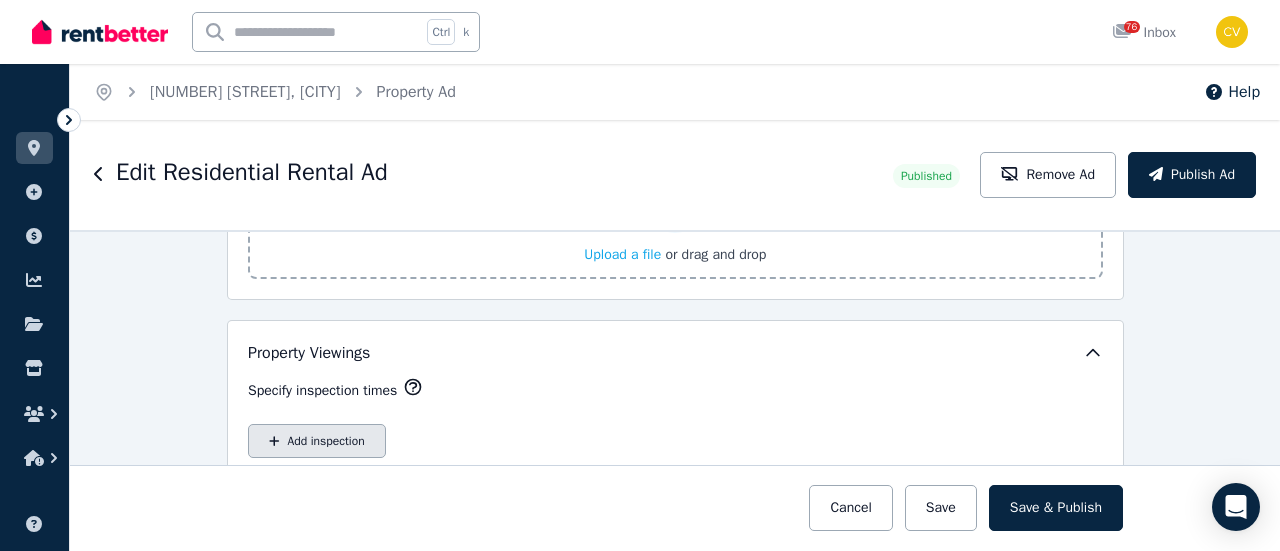 click on "Add inspection" at bounding box center (317, 441) 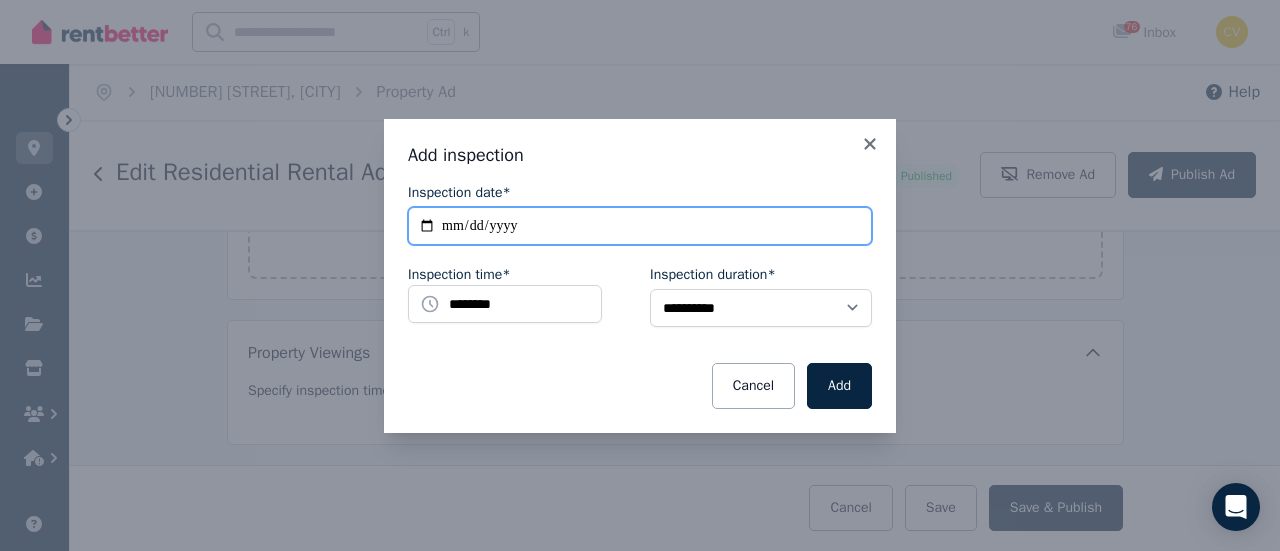 click on "**********" at bounding box center (640, 226) 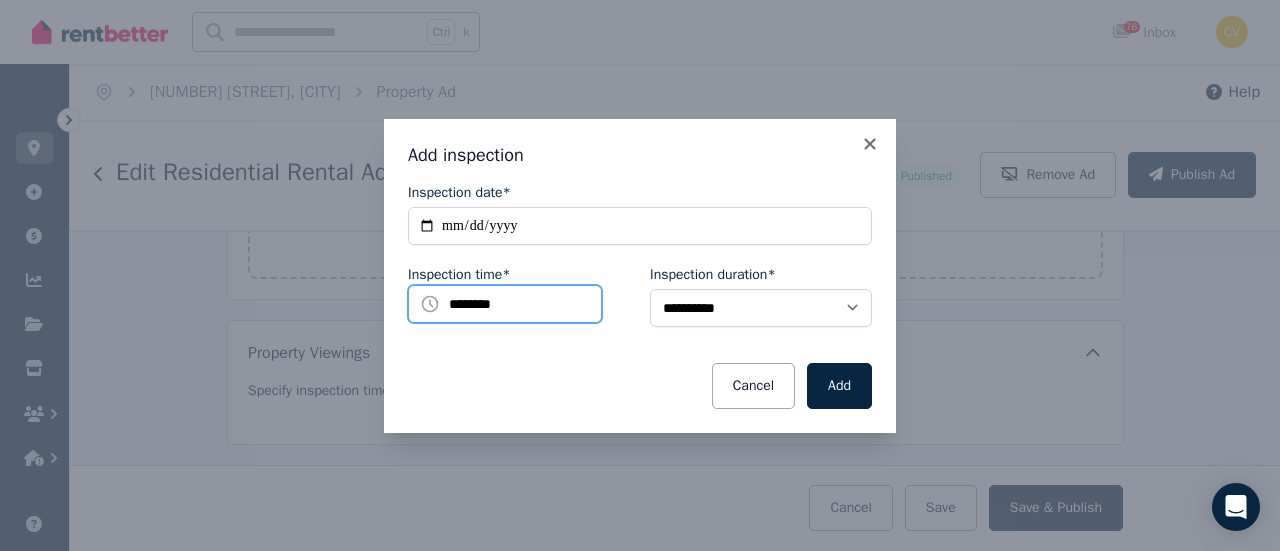 drag, startPoint x: 540, startPoint y: 315, endPoint x: 520, endPoint y: 287, distance: 34.4093 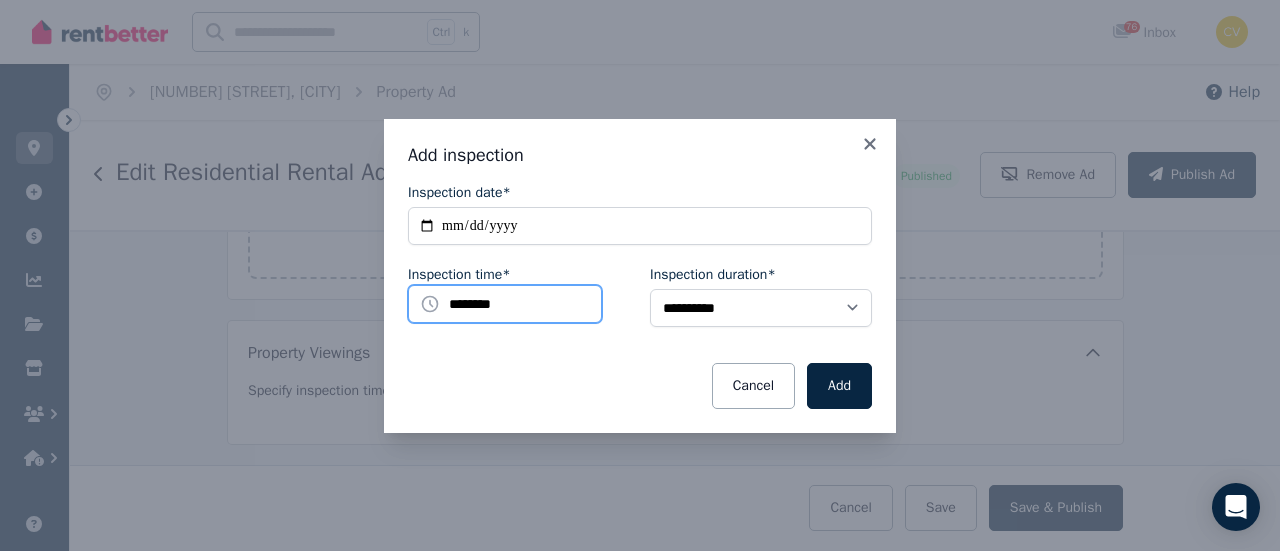 click on "********" at bounding box center (505, 304) 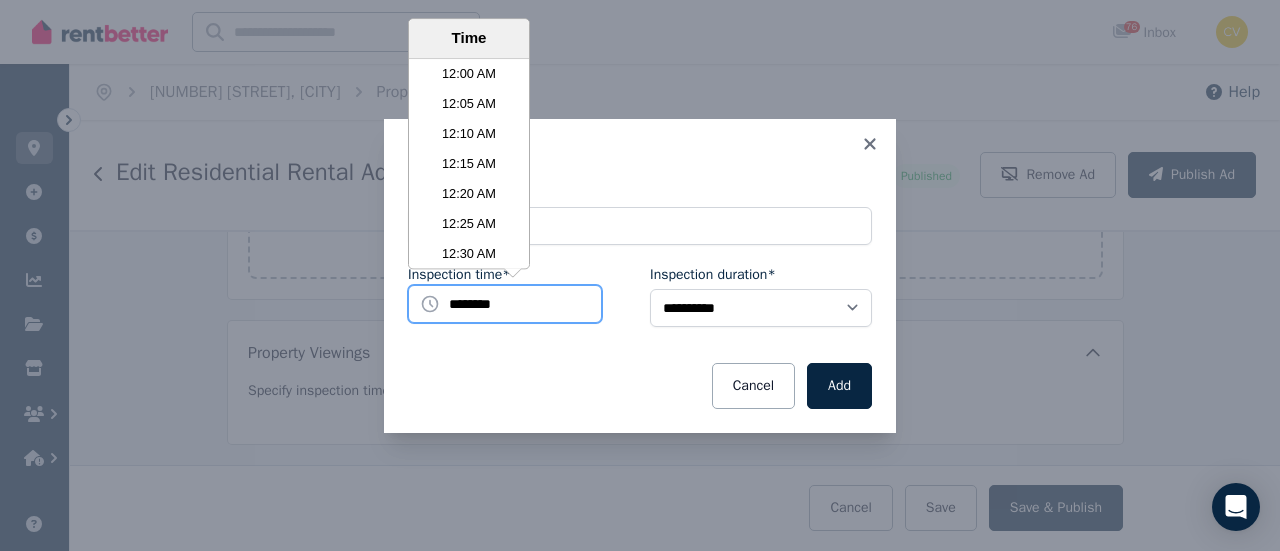 scroll, scrollTop: 3690, scrollLeft: 0, axis: vertical 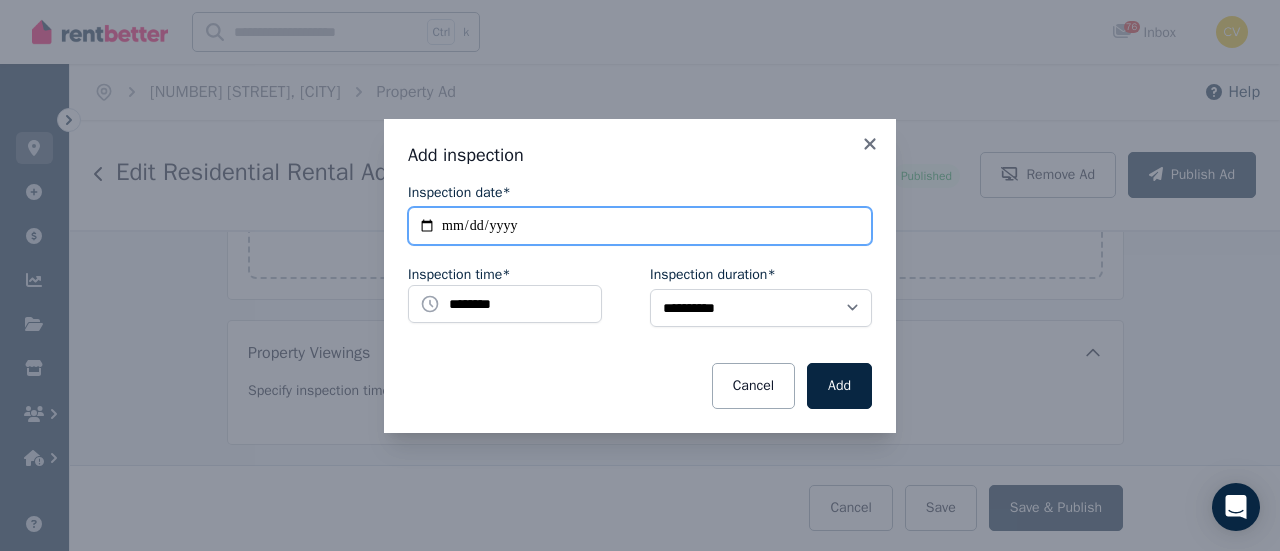 click on "**********" at bounding box center (640, 226) 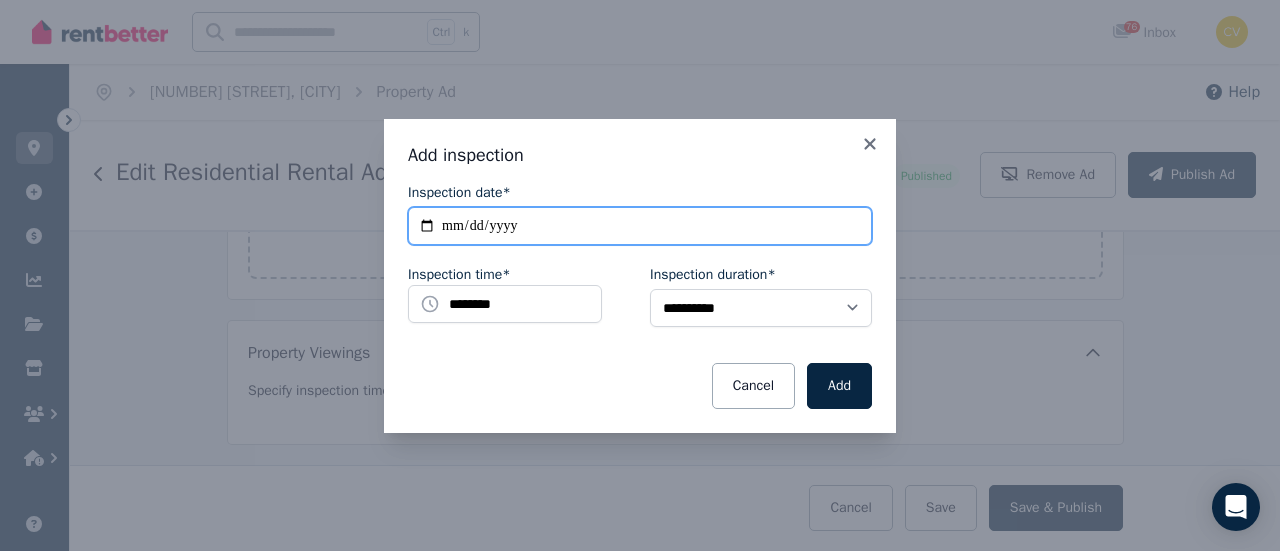type on "**********" 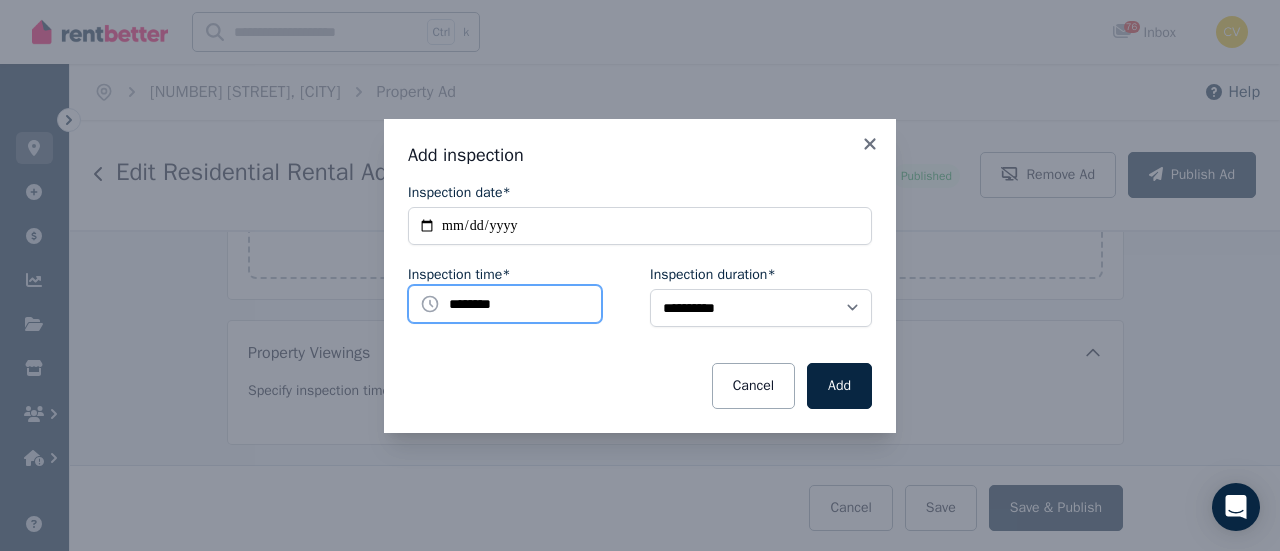 click on "********" at bounding box center [505, 304] 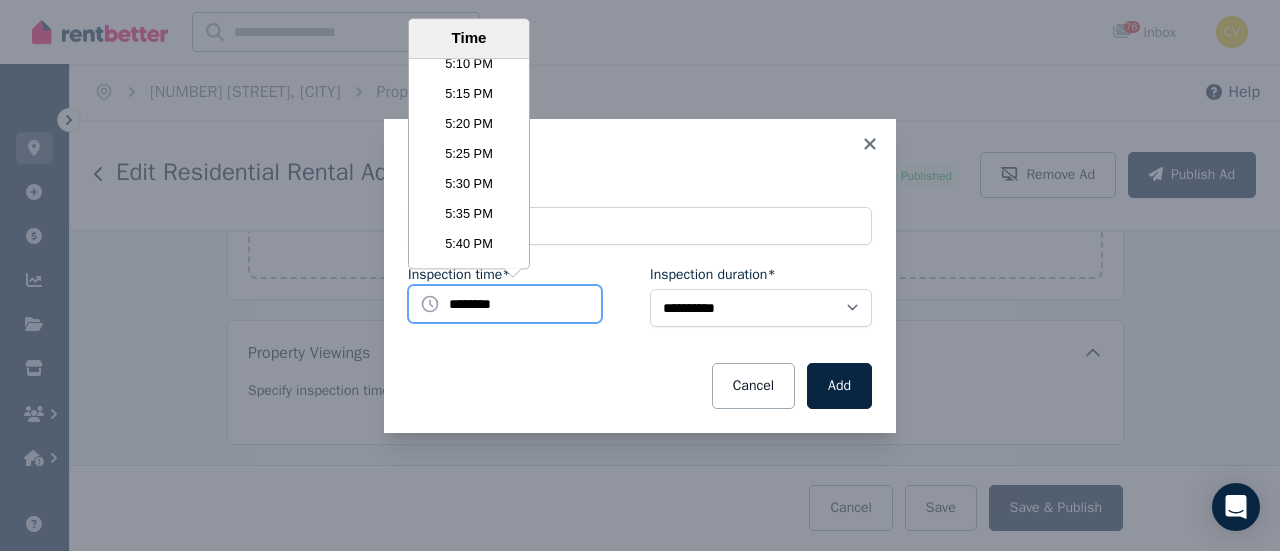 scroll, scrollTop: 6290, scrollLeft: 0, axis: vertical 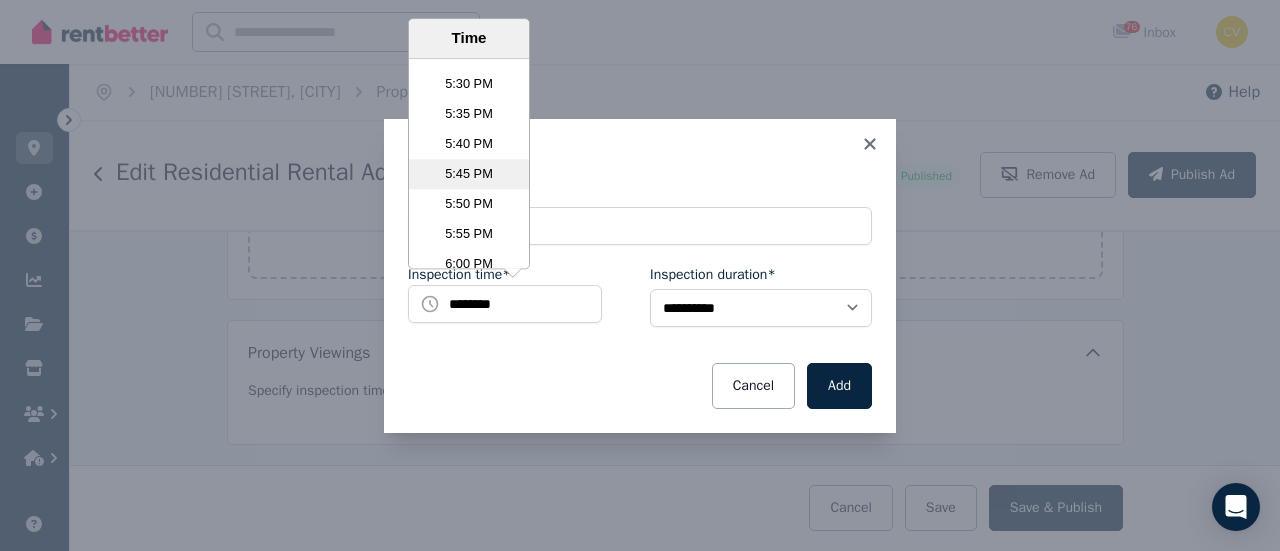 click on "5:45 PM" at bounding box center (469, 174) 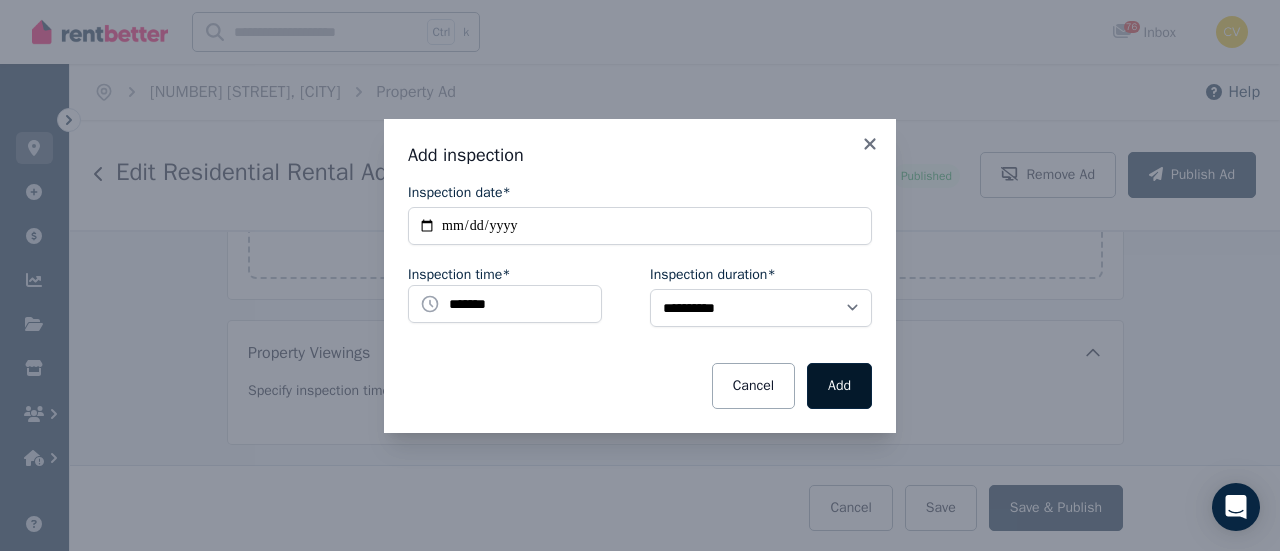 click on "Add" at bounding box center [839, 386] 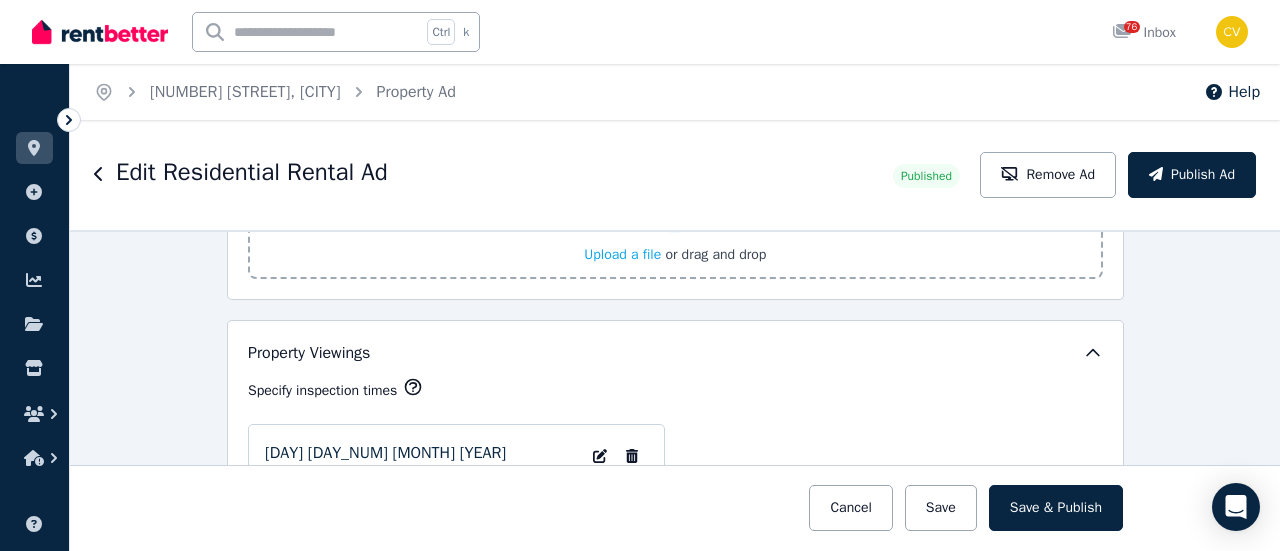 scroll, scrollTop: 3221, scrollLeft: 0, axis: vertical 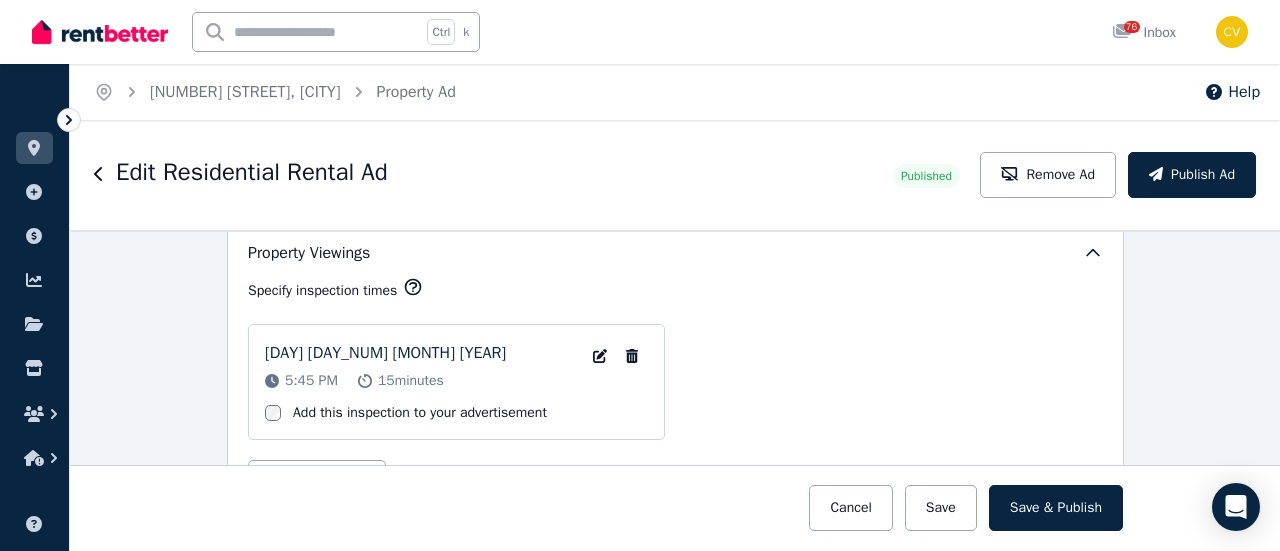 click on "[DAY] [DAY_NUM] [MONTH] [YEAR] [TIME] [NUMBER] minutes Edit Inspection date and time Remove Inspection Add this inspection to your advertisement" at bounding box center (675, 382) 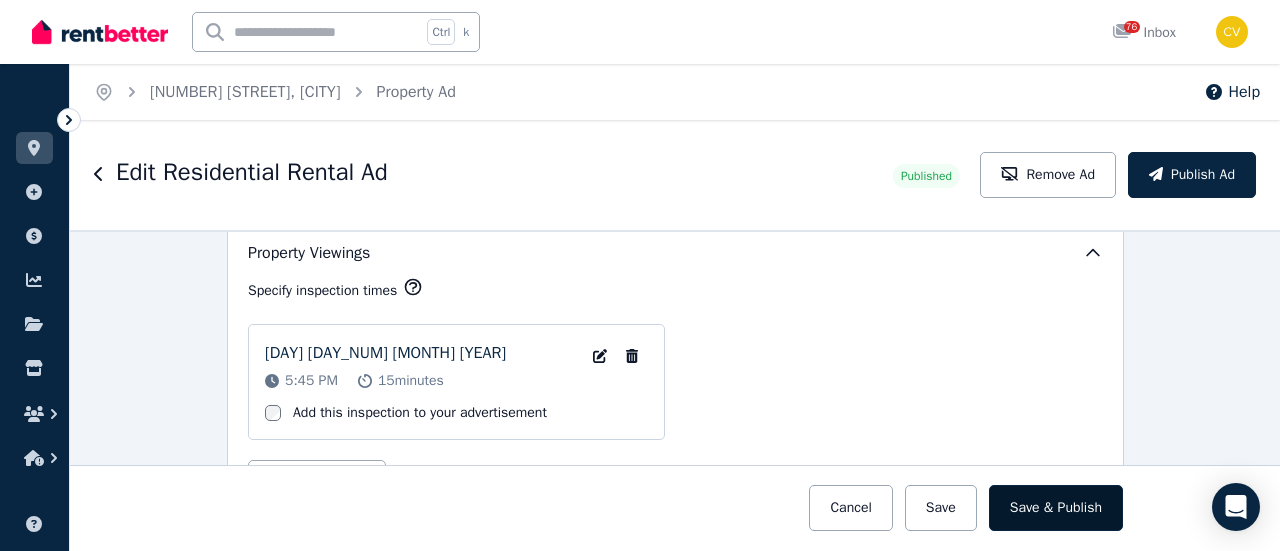 click on "Save & Publish" at bounding box center (1056, 508) 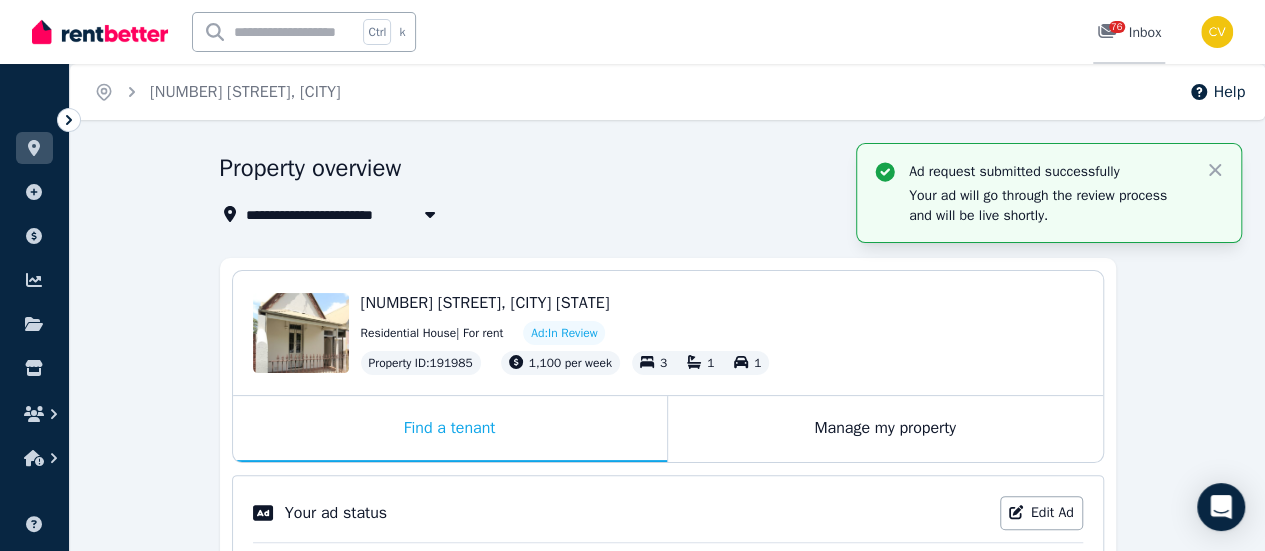 click on "76 Inbox" at bounding box center [1129, 32] 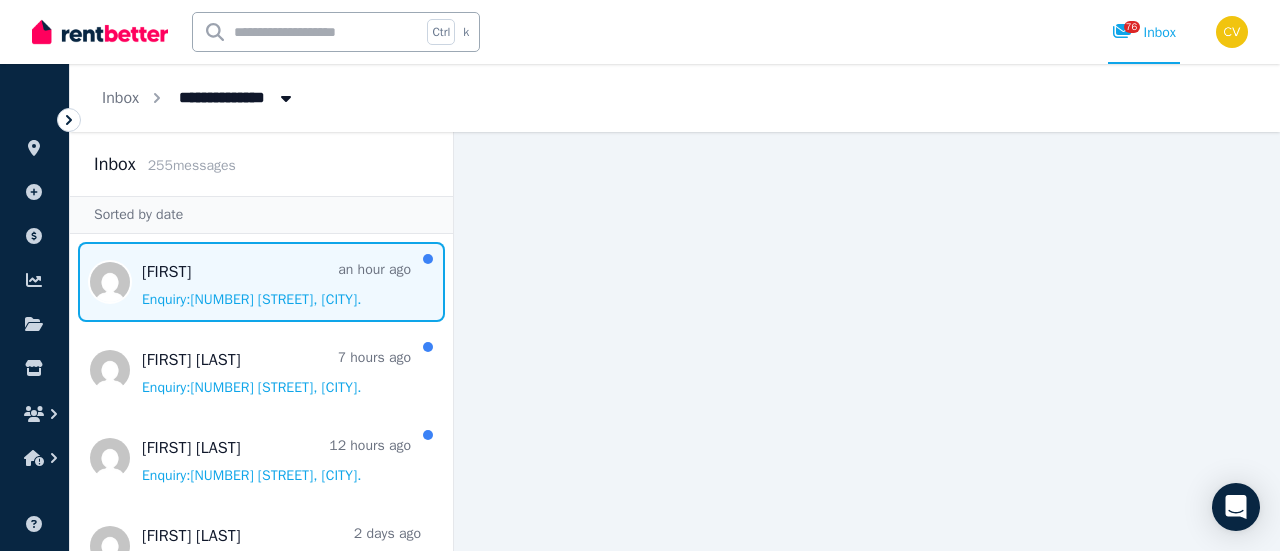 click at bounding box center (261, 282) 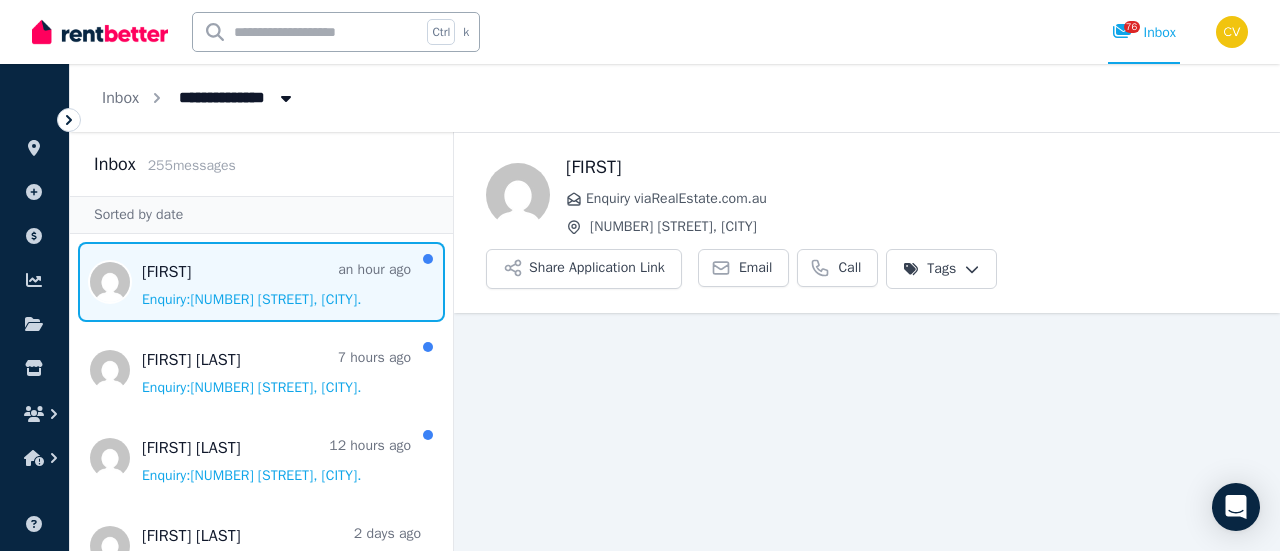 scroll, scrollTop: 94, scrollLeft: 0, axis: vertical 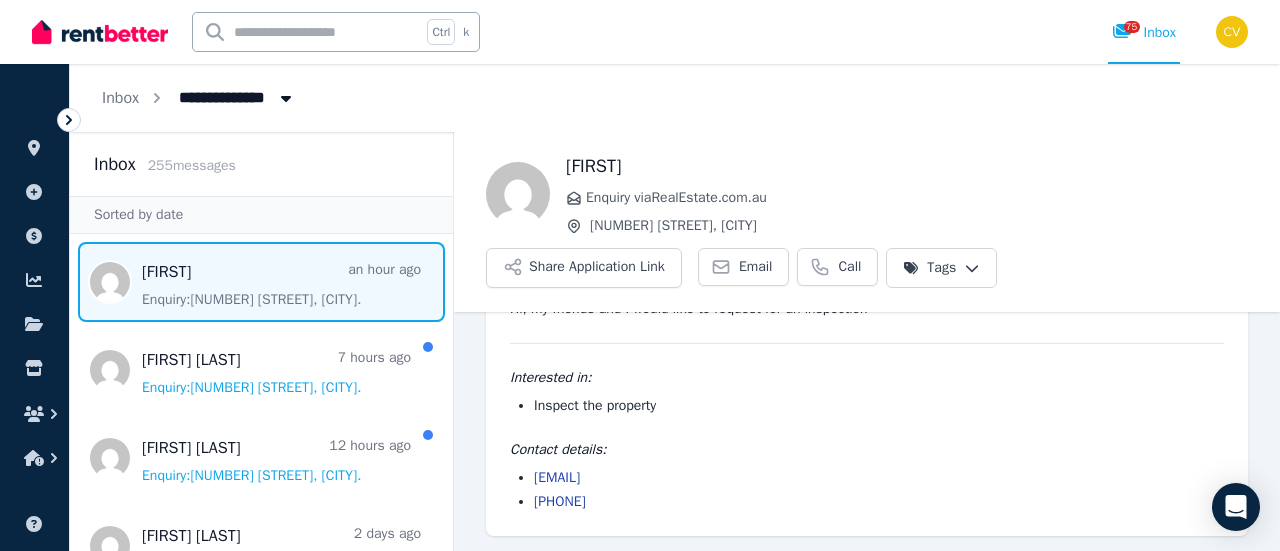 drag, startPoint x: 670, startPoint y: 473, endPoint x: 535, endPoint y: 475, distance: 135.01482 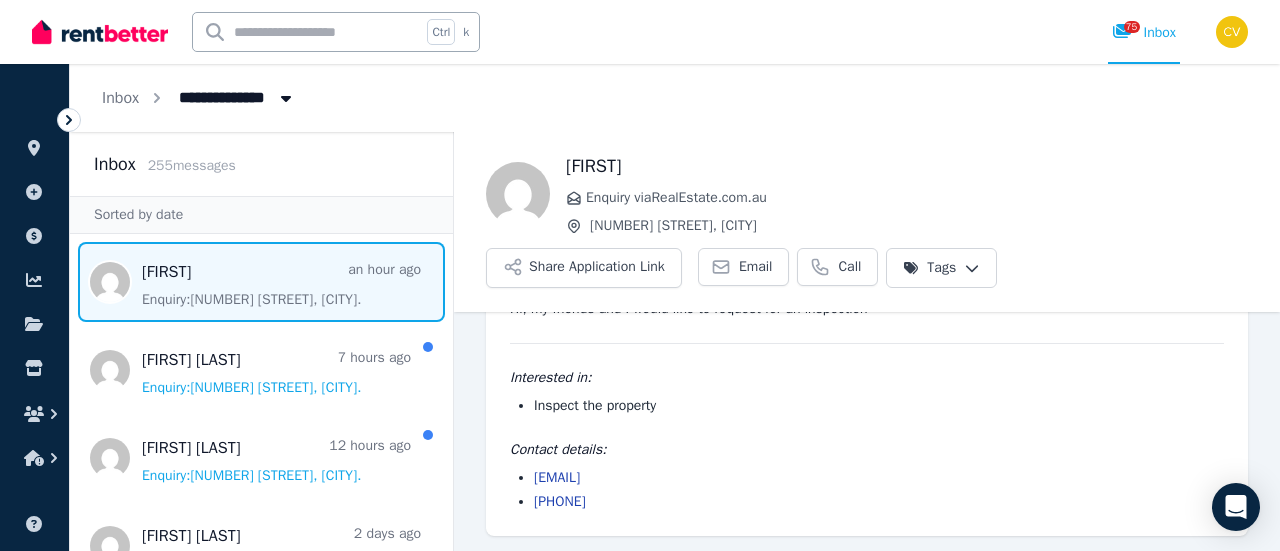 click on "[EMAIL]" at bounding box center (879, 478) 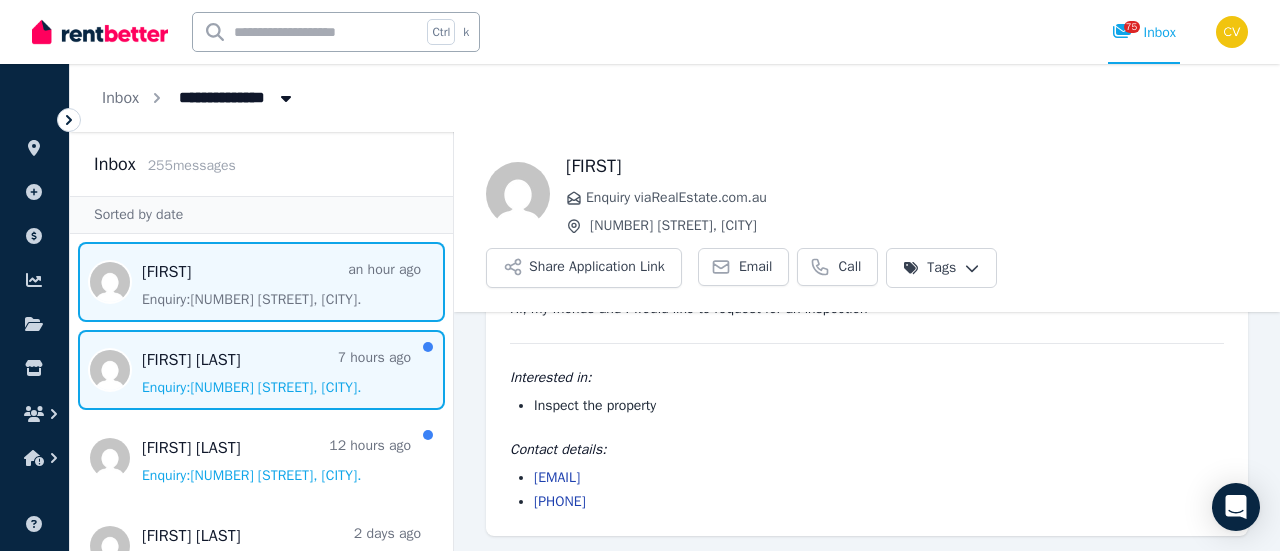 click at bounding box center (261, 370) 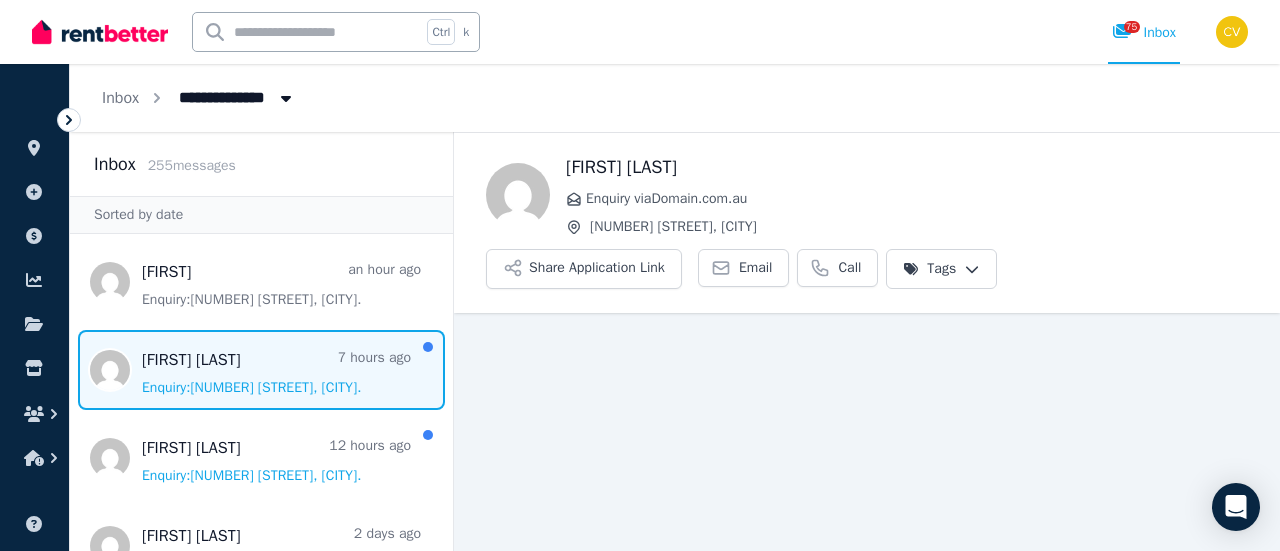 scroll, scrollTop: 62, scrollLeft: 0, axis: vertical 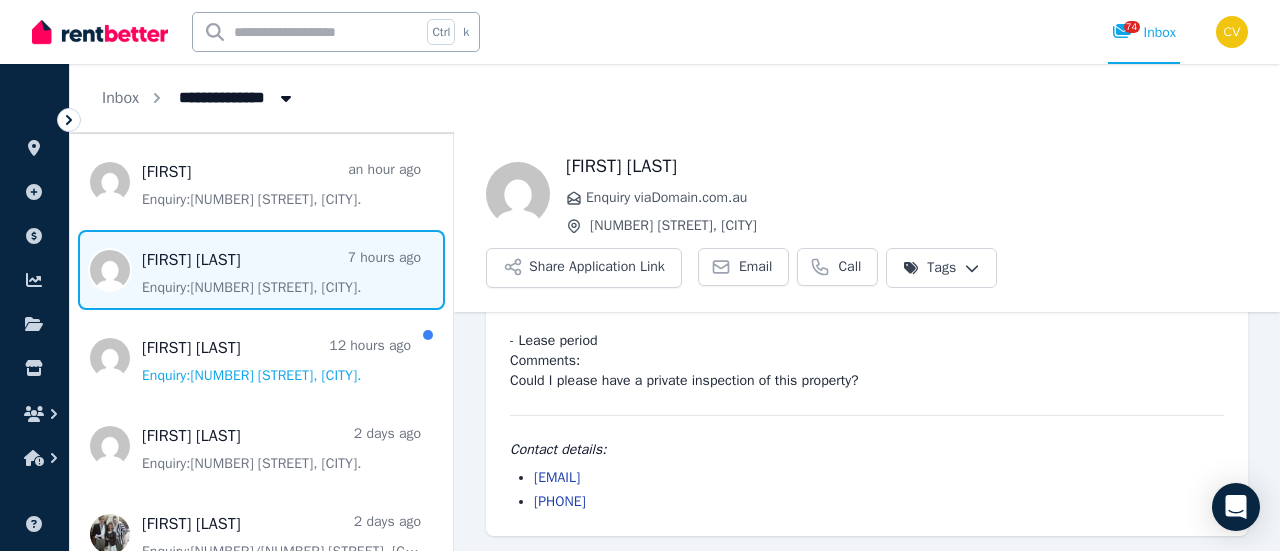 drag, startPoint x: 724, startPoint y: 477, endPoint x: 533, endPoint y: 478, distance: 191.00262 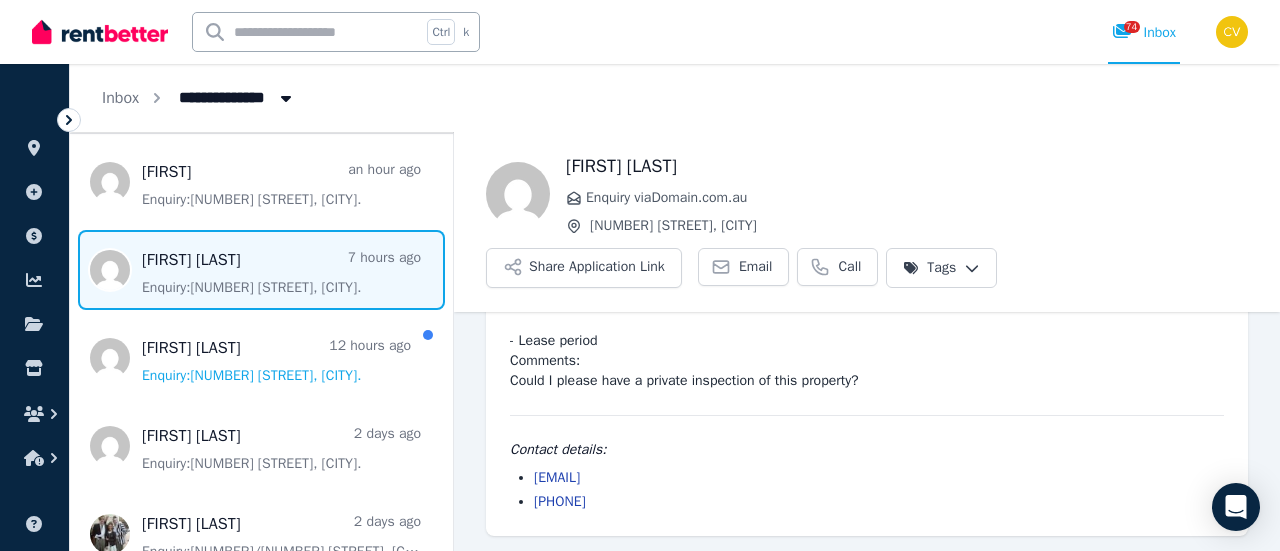 click on "[EMAIL] [PHONE]" at bounding box center [867, 490] 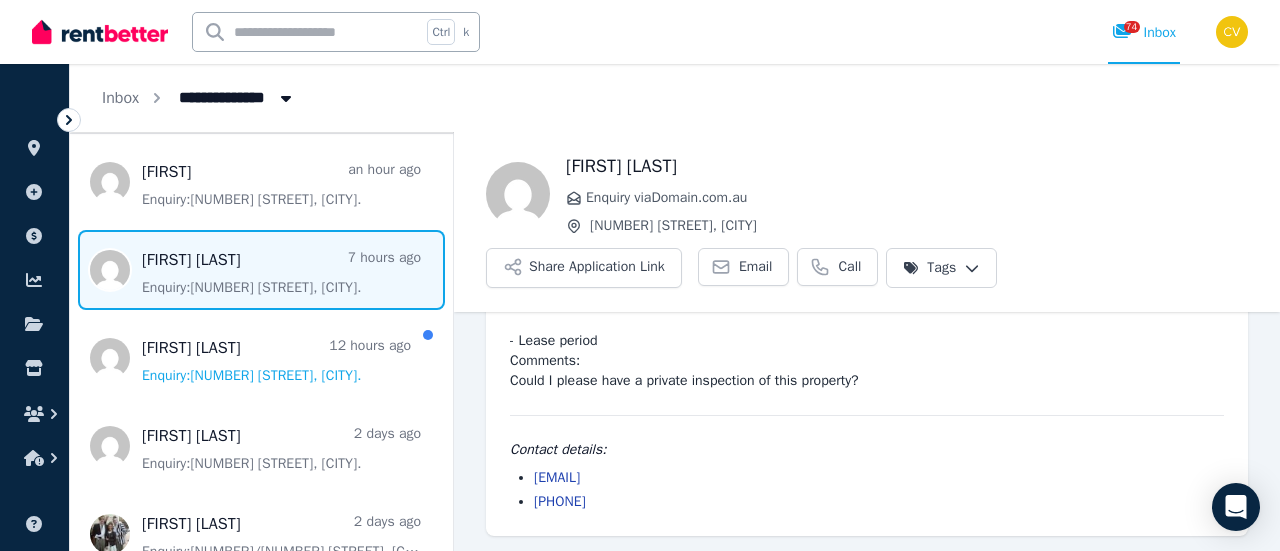 copy on "[EMAIL]" 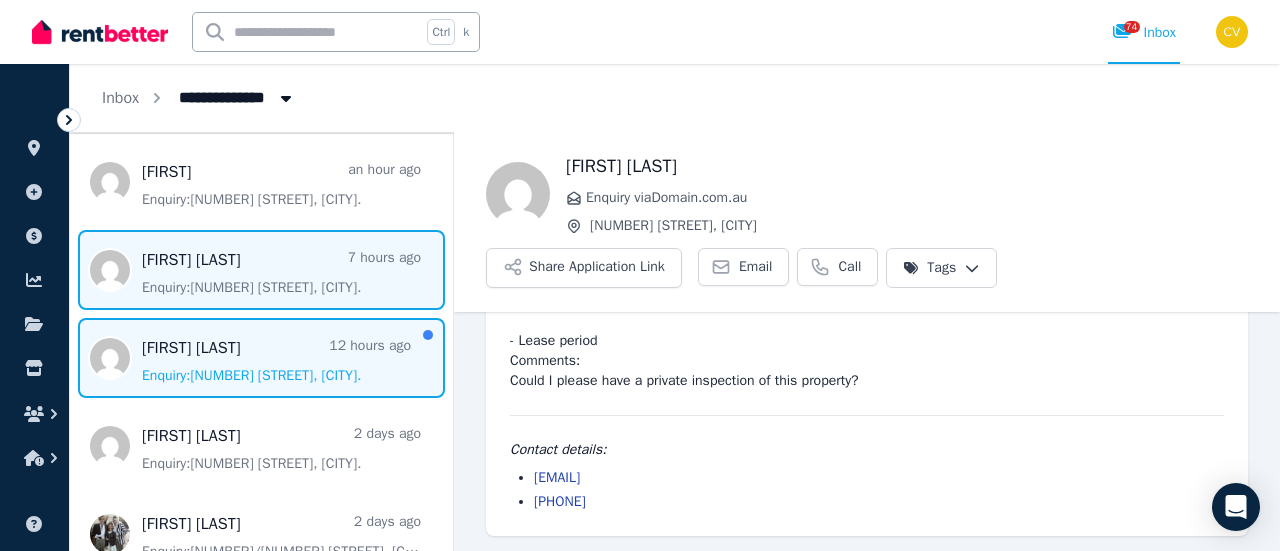 click at bounding box center [261, 358] 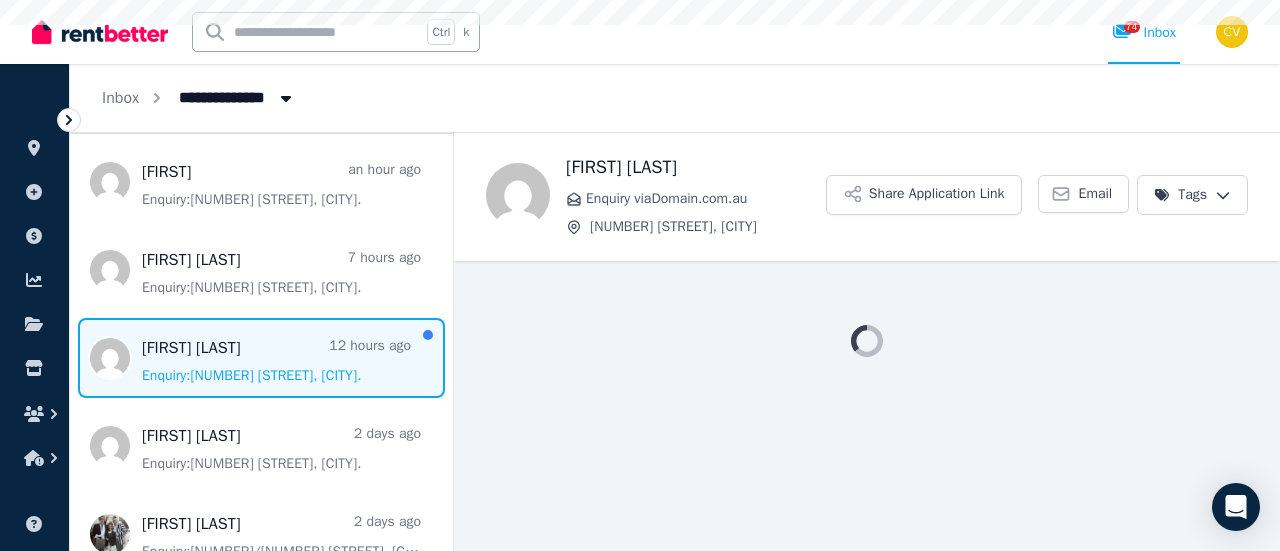 scroll, scrollTop: 0, scrollLeft: 0, axis: both 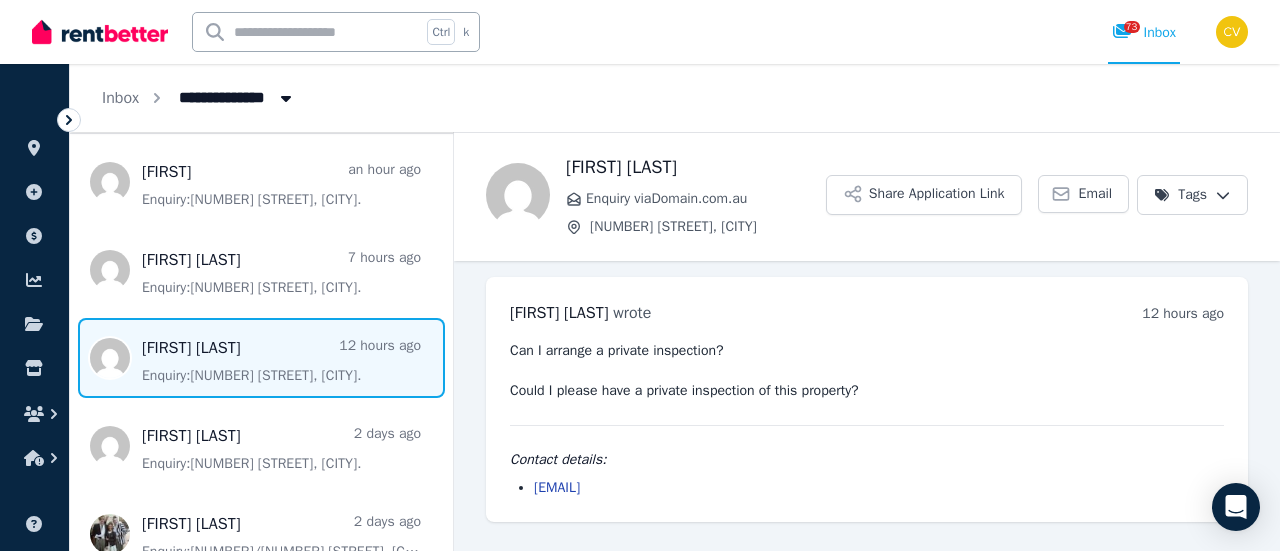 drag, startPoint x: 777, startPoint y: 488, endPoint x: 532, endPoint y: 497, distance: 245.16525 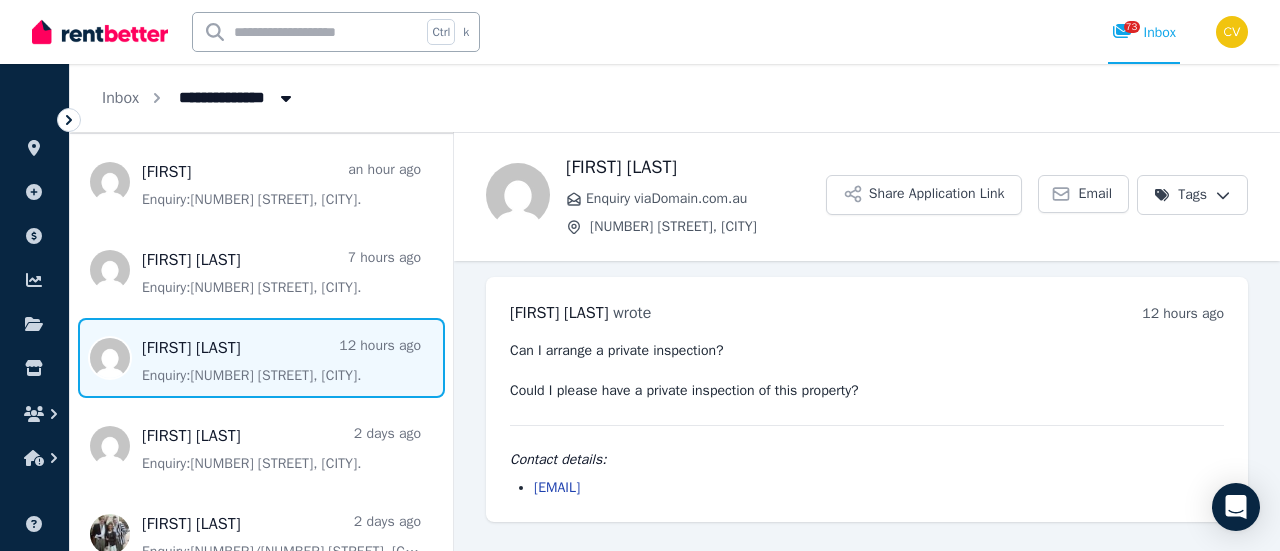 click on "[FIRST] [LAST] wrote [NUMBER] hours ago [TIME] on [DAY], [DAY_NUM] [MONTH] [YEAR] Can I arrange a private inspection?
Could I please have a private inspection of this property? Contact details: [EMAIL]" at bounding box center (867, 399) 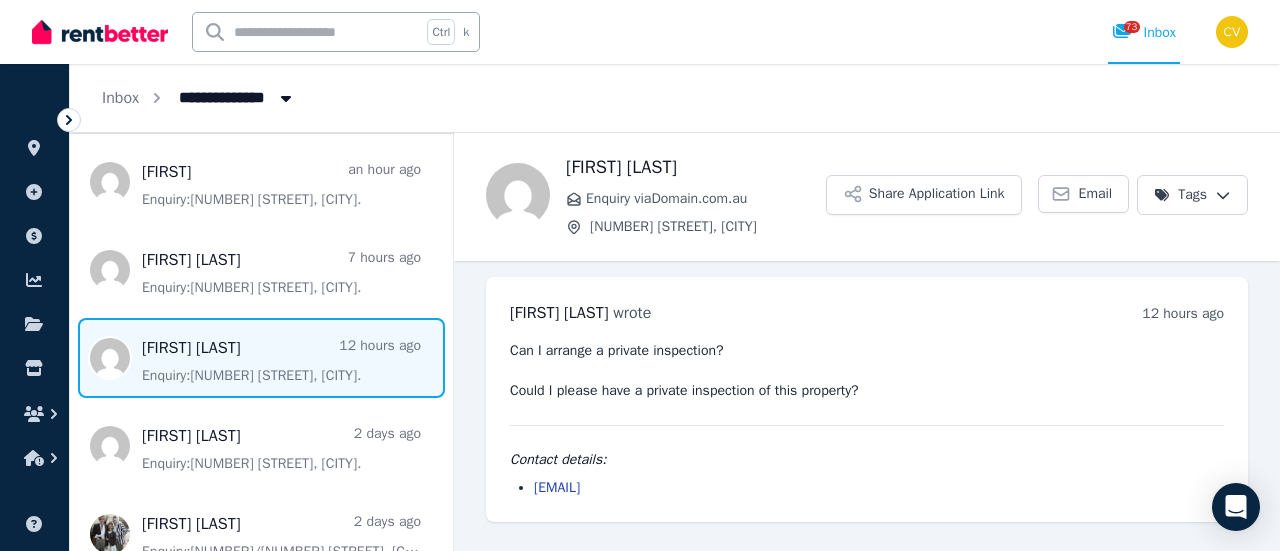 copy on "[EMAIL]" 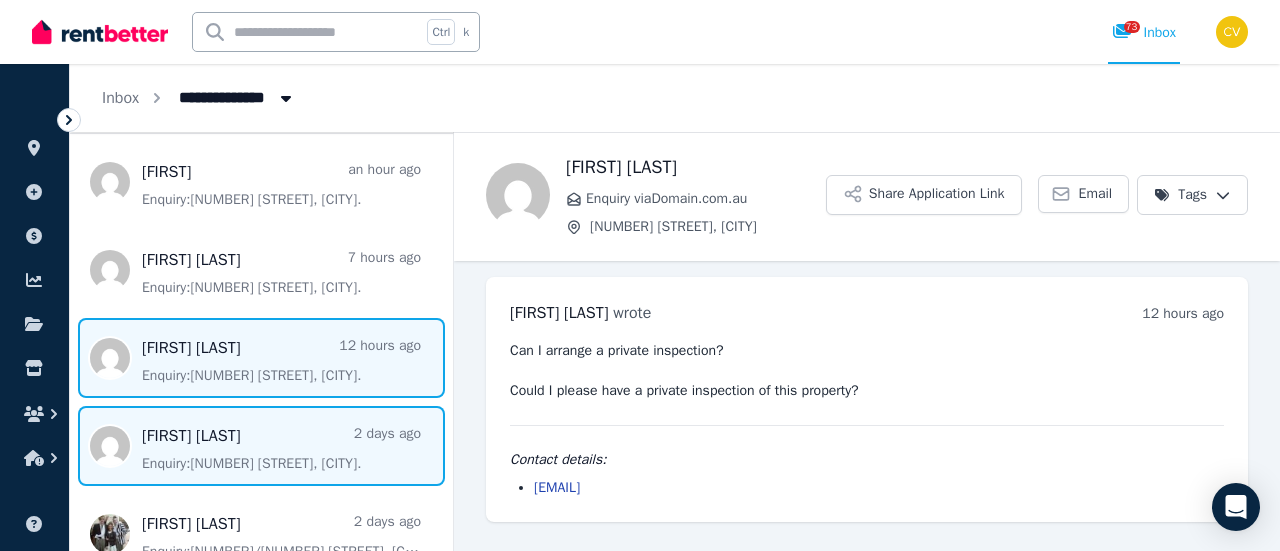 click at bounding box center (261, 446) 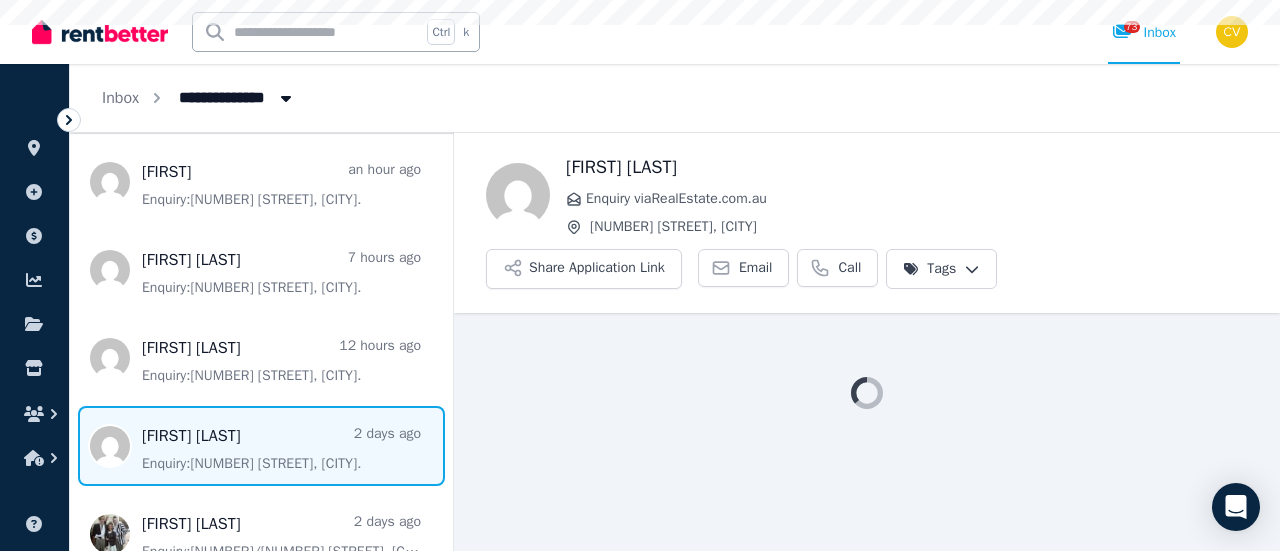 scroll, scrollTop: 200, scrollLeft: 0, axis: vertical 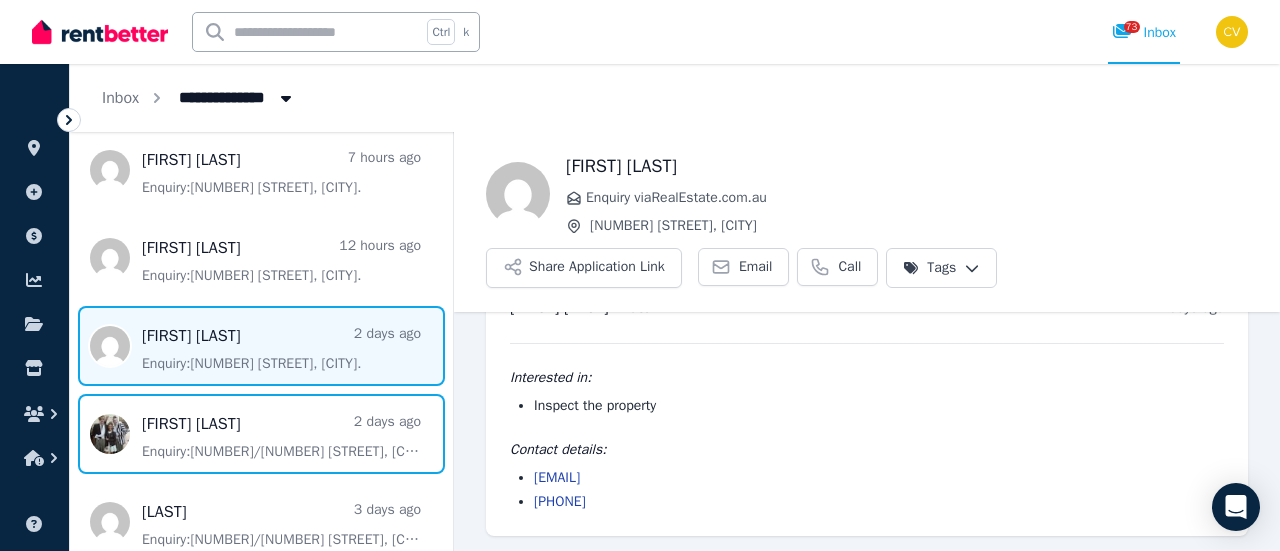 click at bounding box center [261, 434] 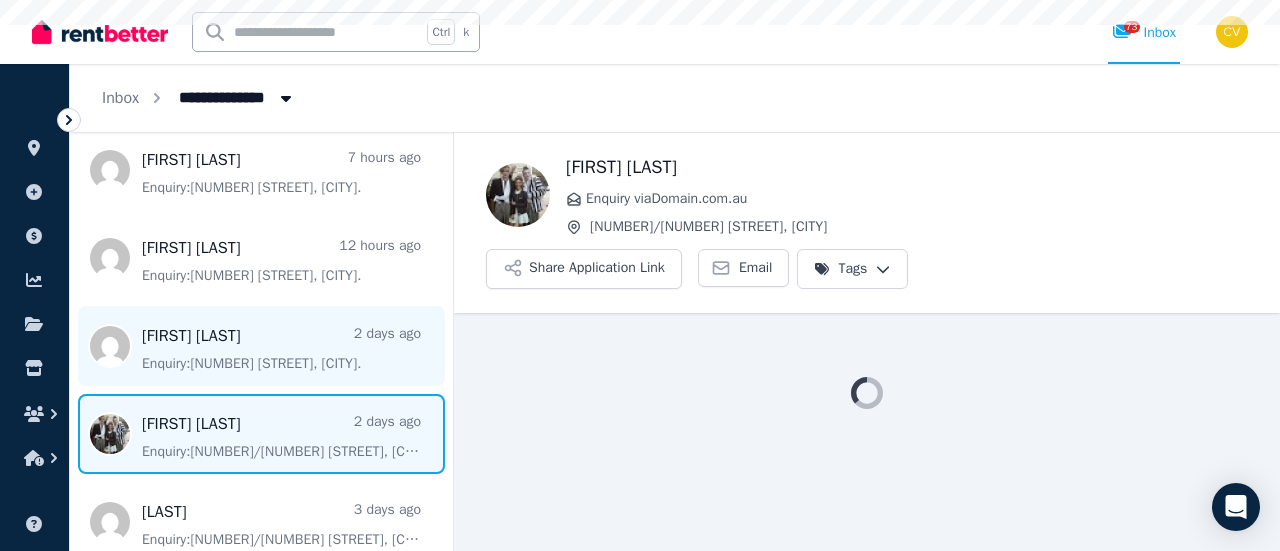 scroll, scrollTop: 0, scrollLeft: 0, axis: both 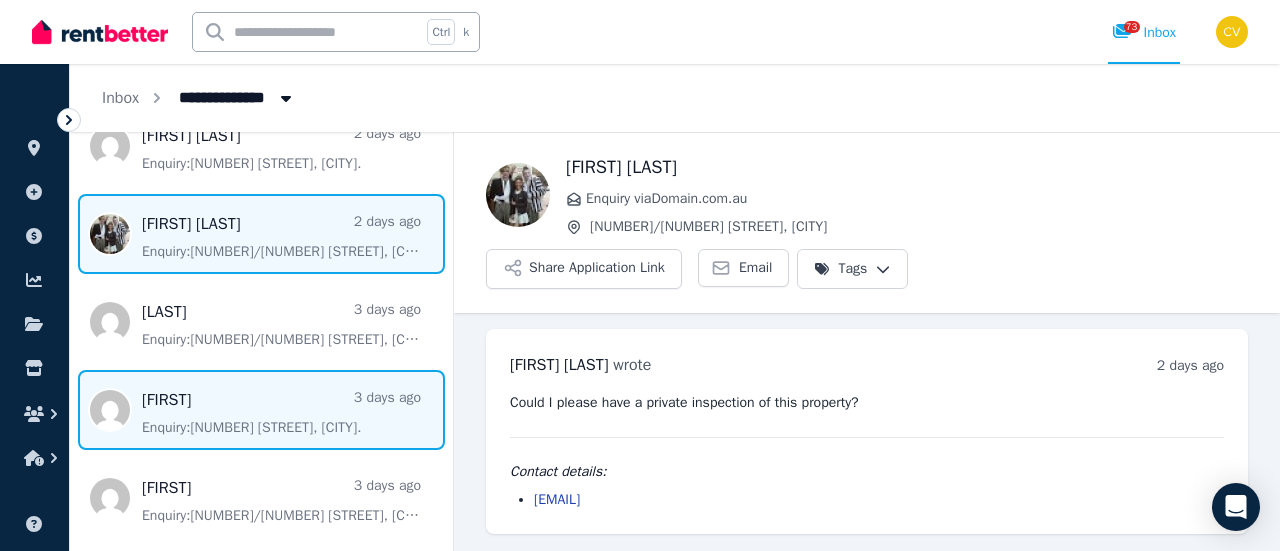 click at bounding box center (261, 410) 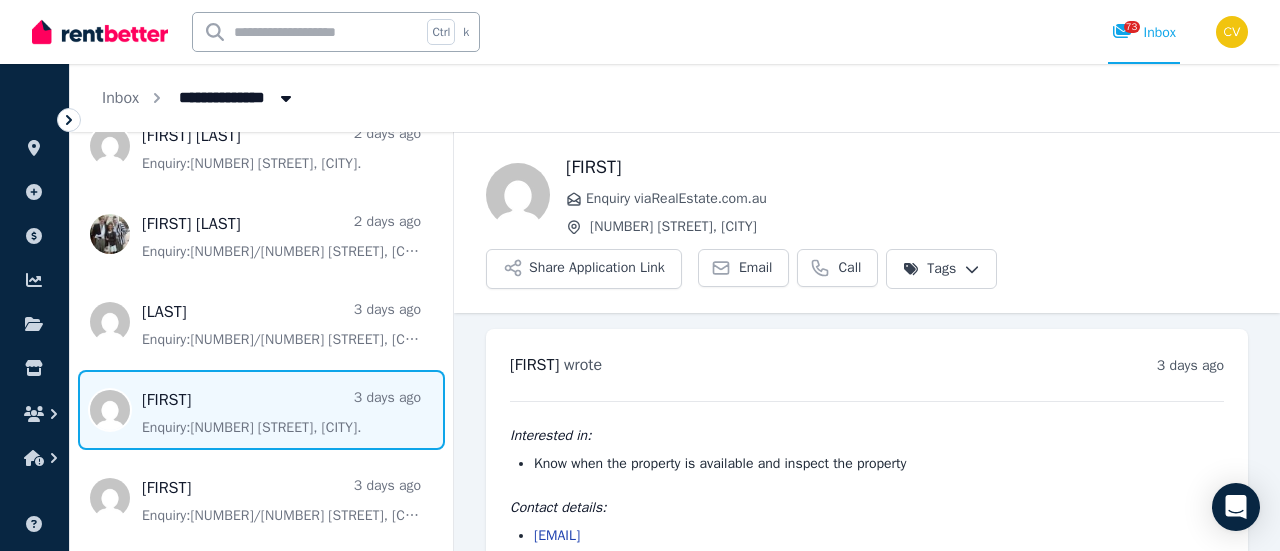 scroll, scrollTop: 58, scrollLeft: 0, axis: vertical 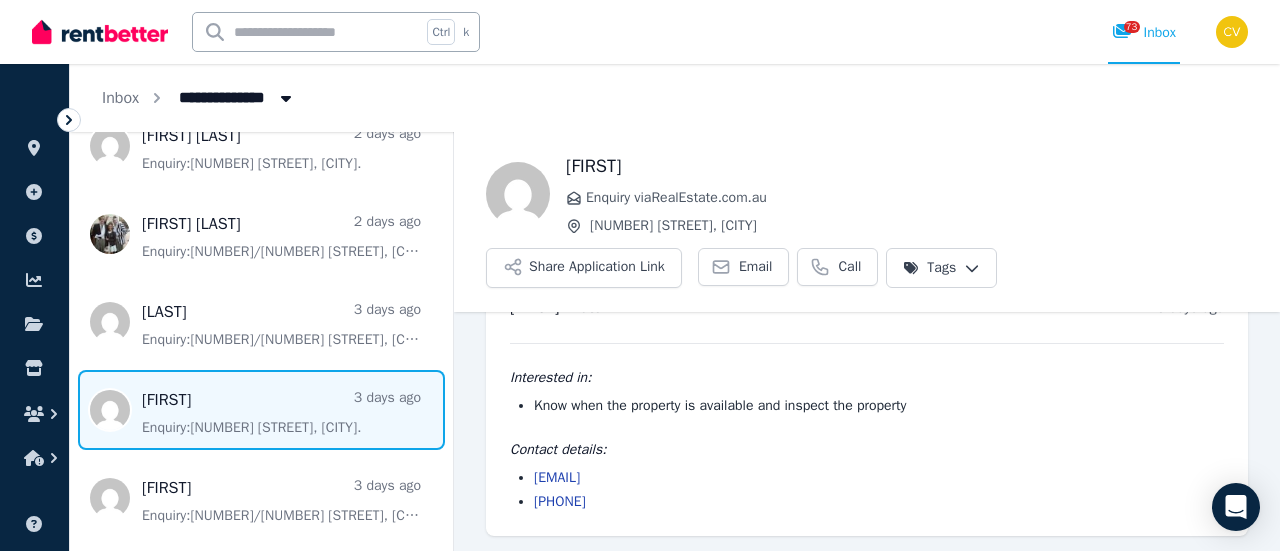 drag, startPoint x: 766, startPoint y: 481, endPoint x: 534, endPoint y: 475, distance: 232.07758 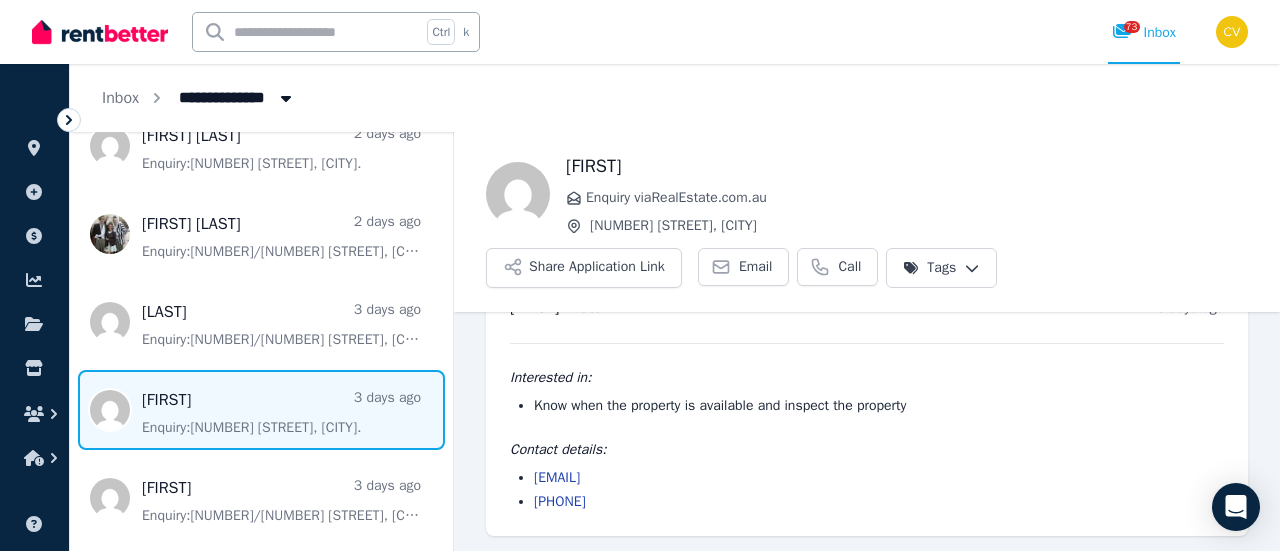 copy on "[EMAIL]" 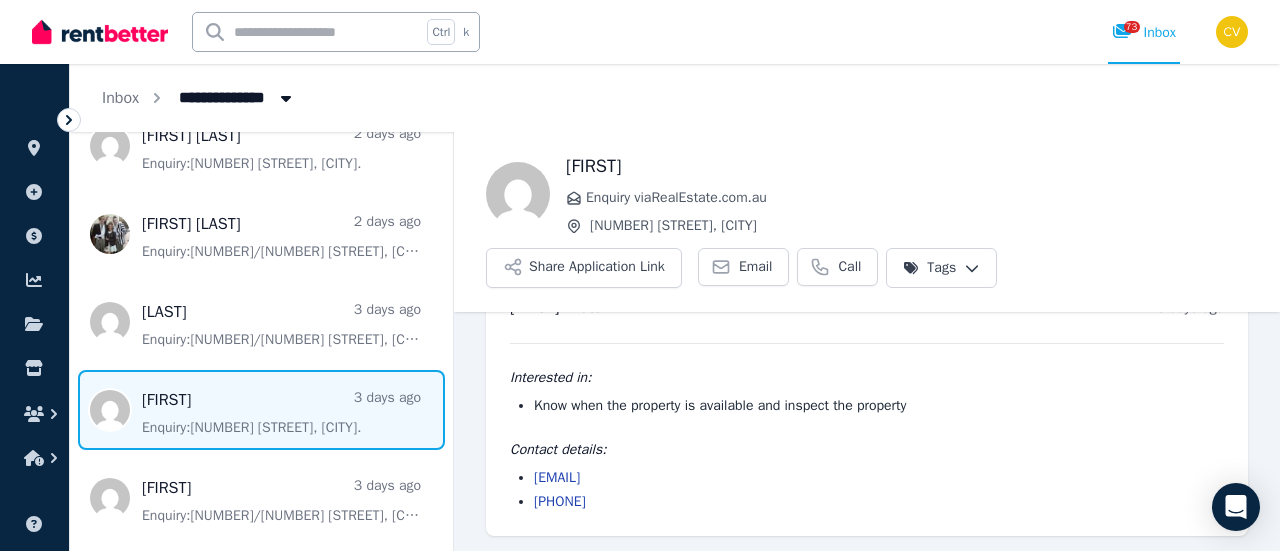 click on "Interested in: Know when the property is available and inspect the property Contact details: [EMAIL] [PHONE]" at bounding box center [867, 427] 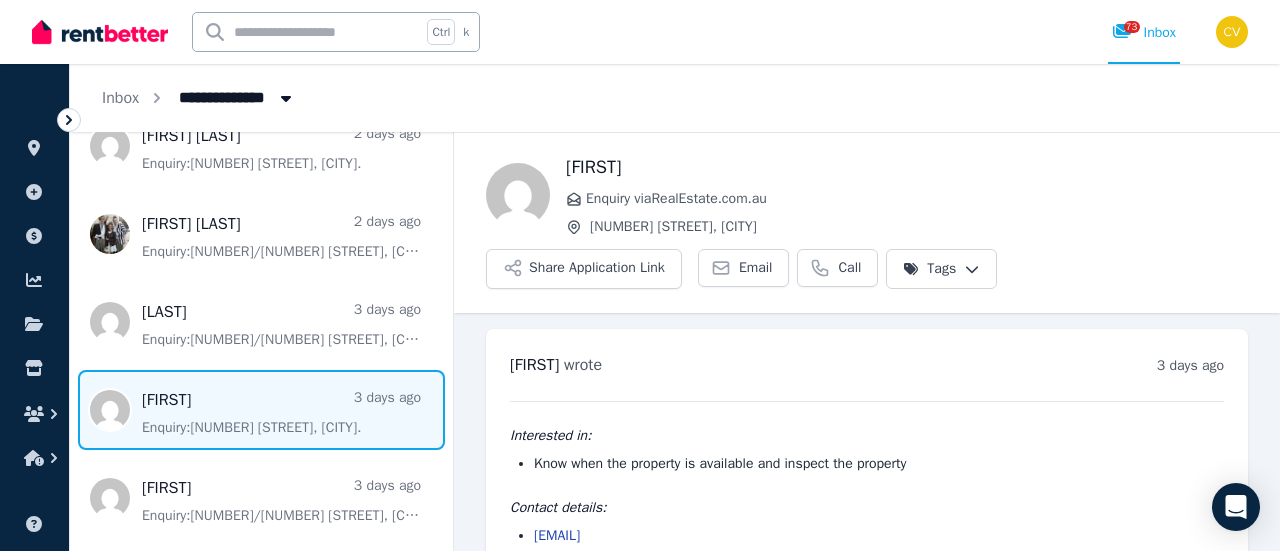 scroll, scrollTop: 58, scrollLeft: 0, axis: vertical 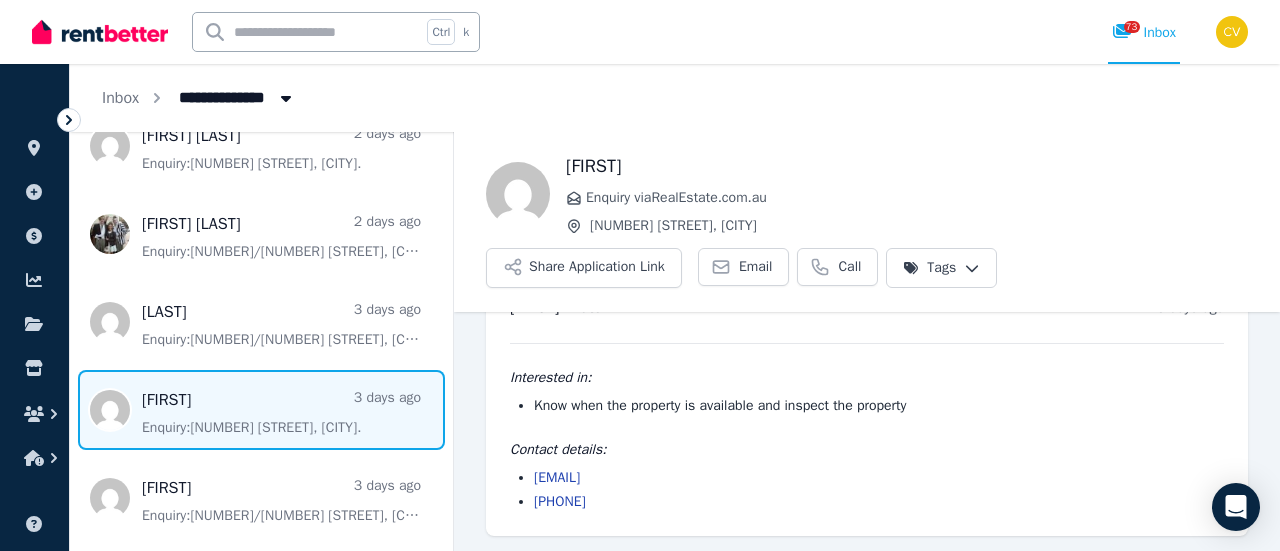 drag, startPoint x: 656, startPoint y: 161, endPoint x: 558, endPoint y: 163, distance: 98.02041 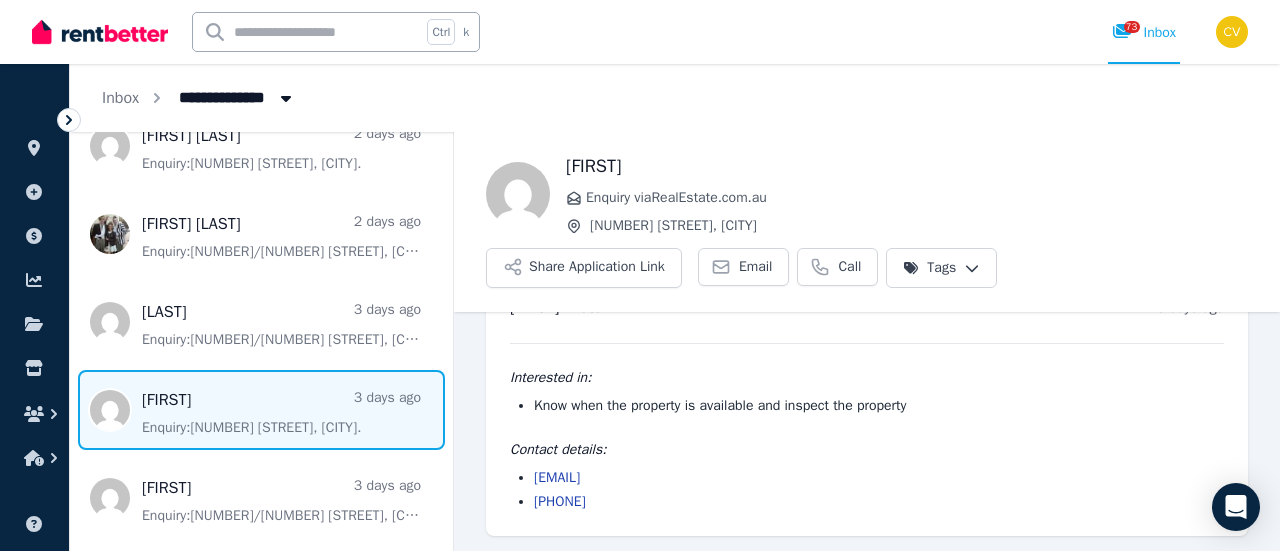 drag, startPoint x: 802, startPoint y: 467, endPoint x: 537, endPoint y: 477, distance: 265.1886 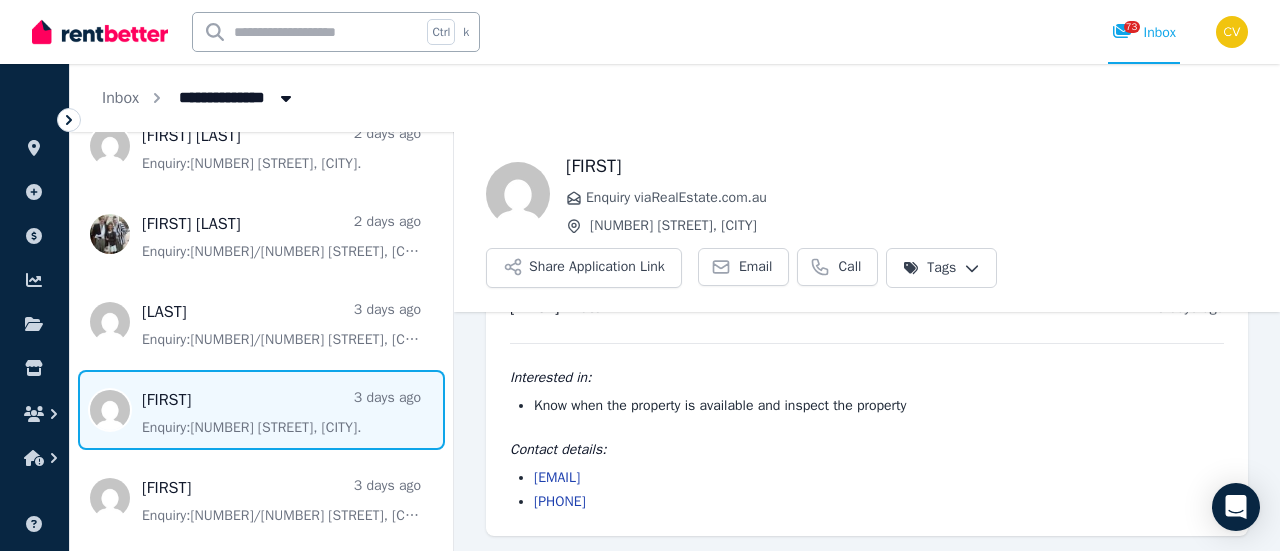 click on "[EMAIL]" at bounding box center (879, 478) 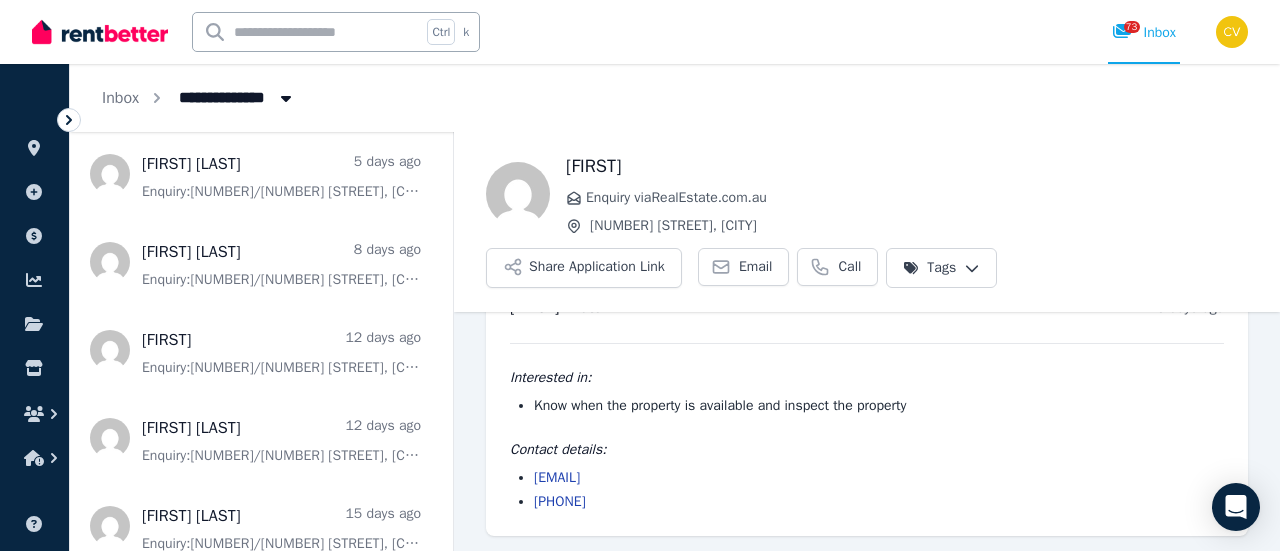 scroll, scrollTop: 1100, scrollLeft: 0, axis: vertical 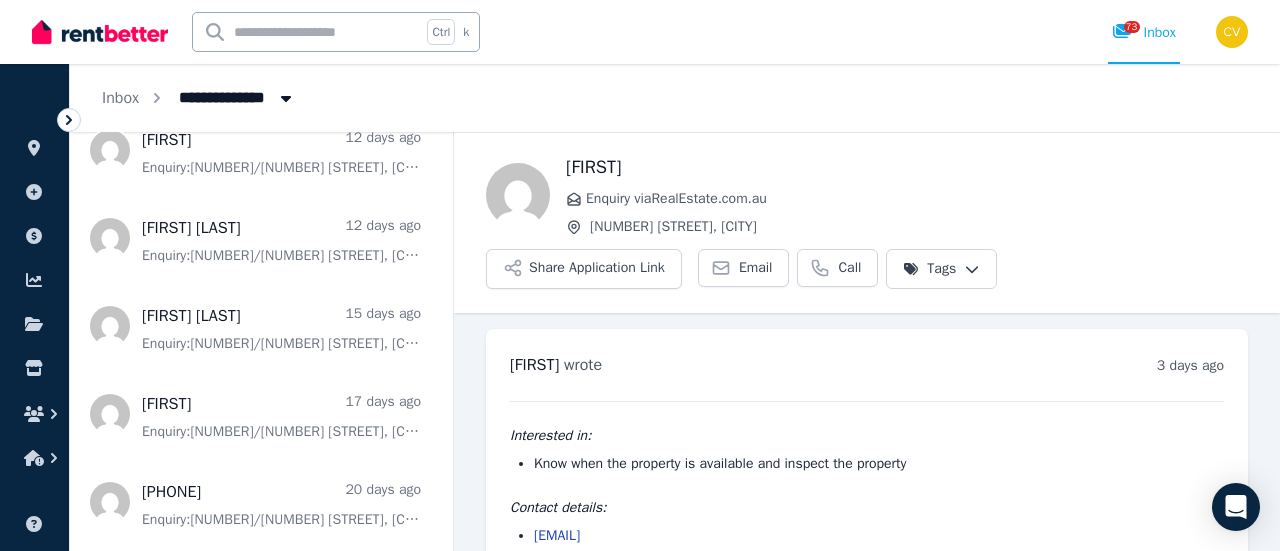 click at bounding box center (100, 32) 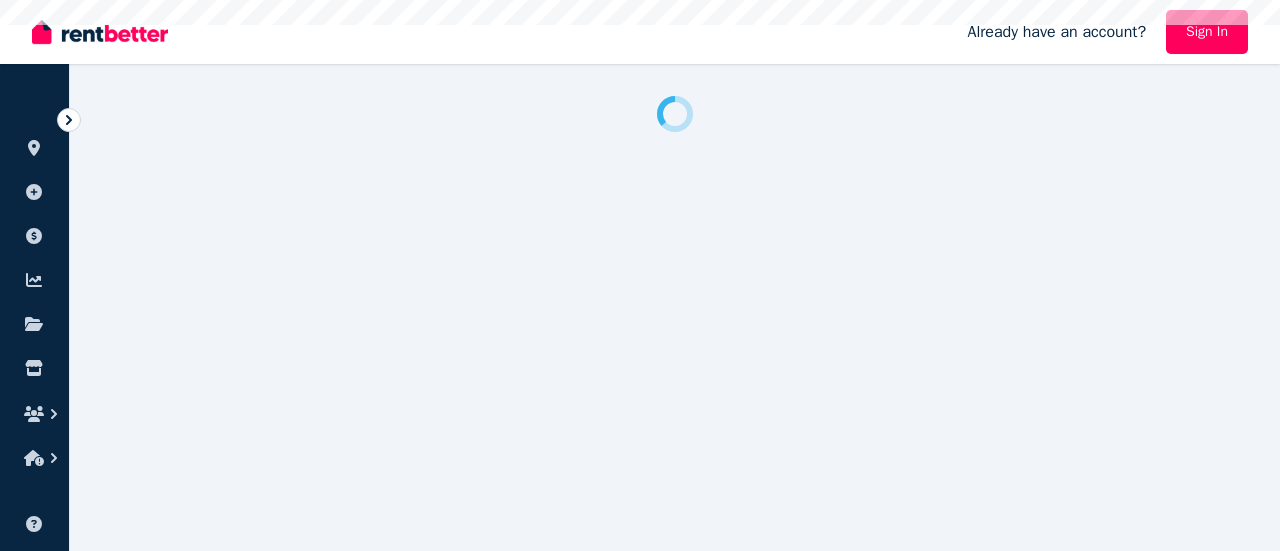 scroll, scrollTop: 0, scrollLeft: 0, axis: both 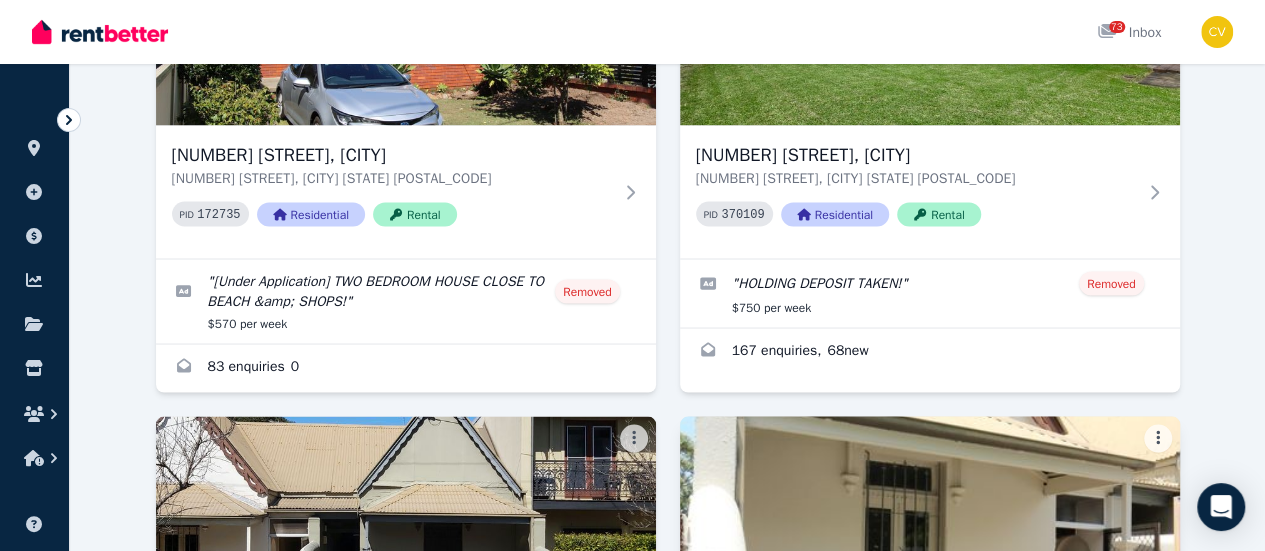 click on "[NUMBER] [STREET], [CITY]" at bounding box center (916, 638) 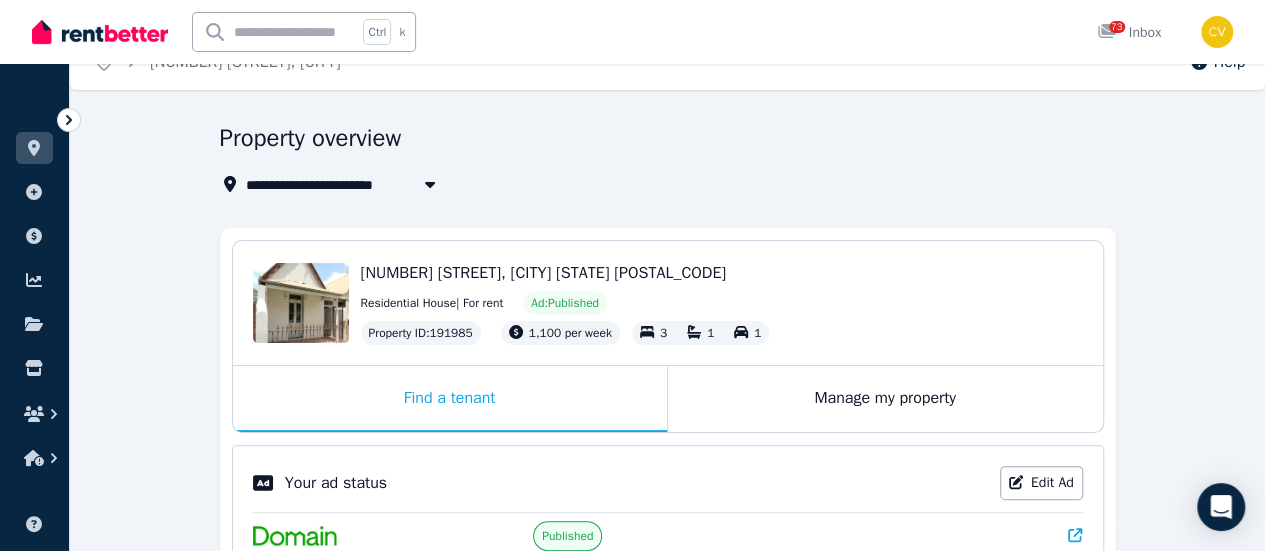 scroll, scrollTop: 230, scrollLeft: 0, axis: vertical 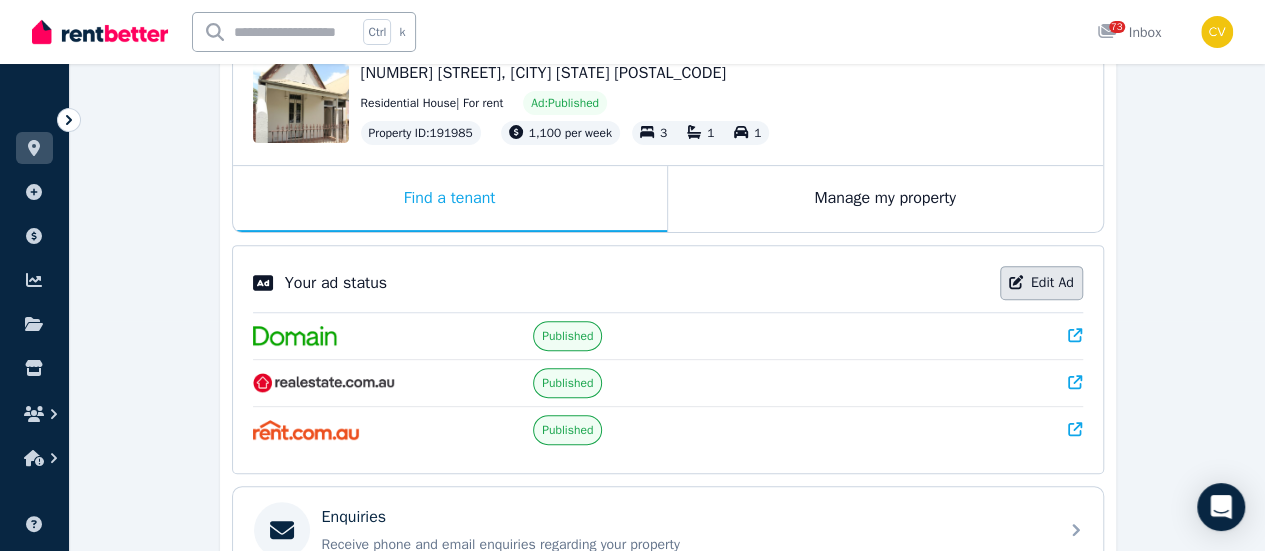 click on "Edit Ad" at bounding box center (1041, 283) 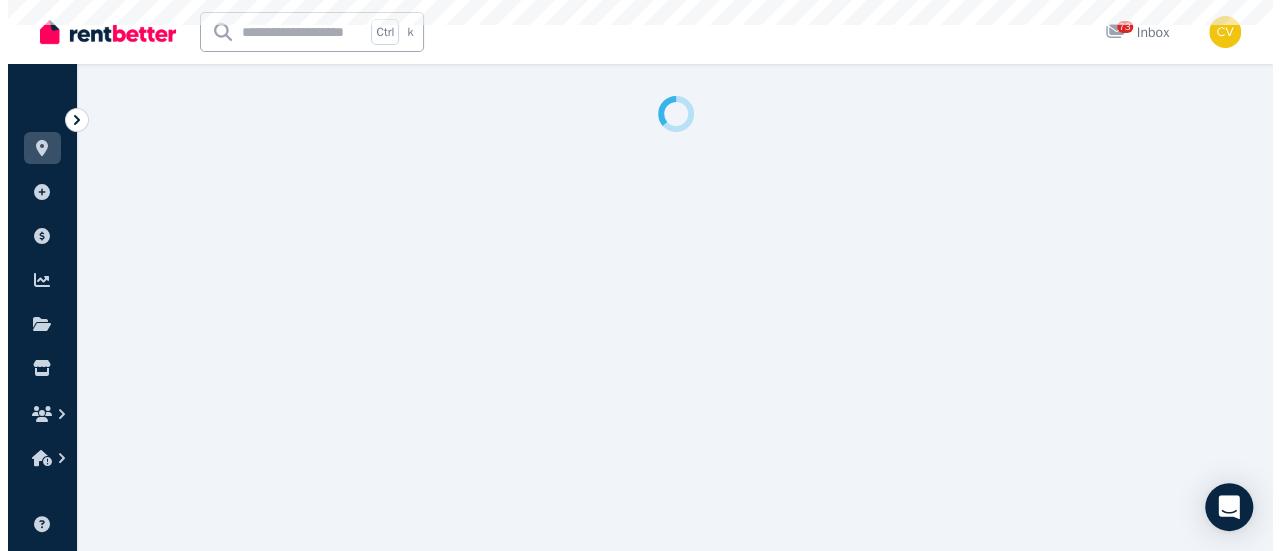 scroll, scrollTop: 0, scrollLeft: 0, axis: both 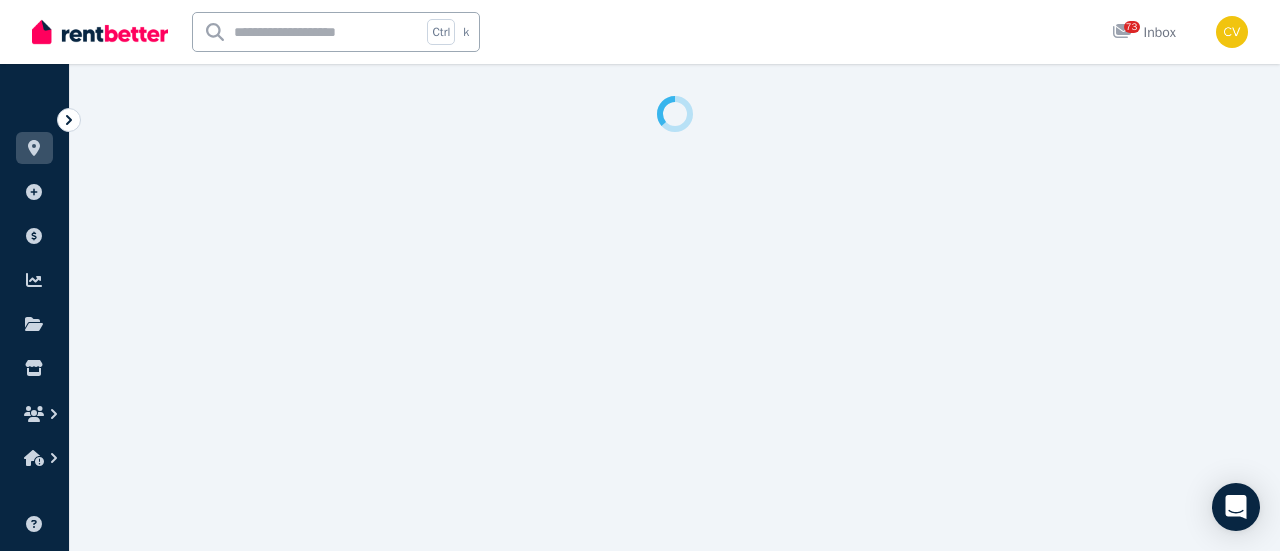 select on "***" 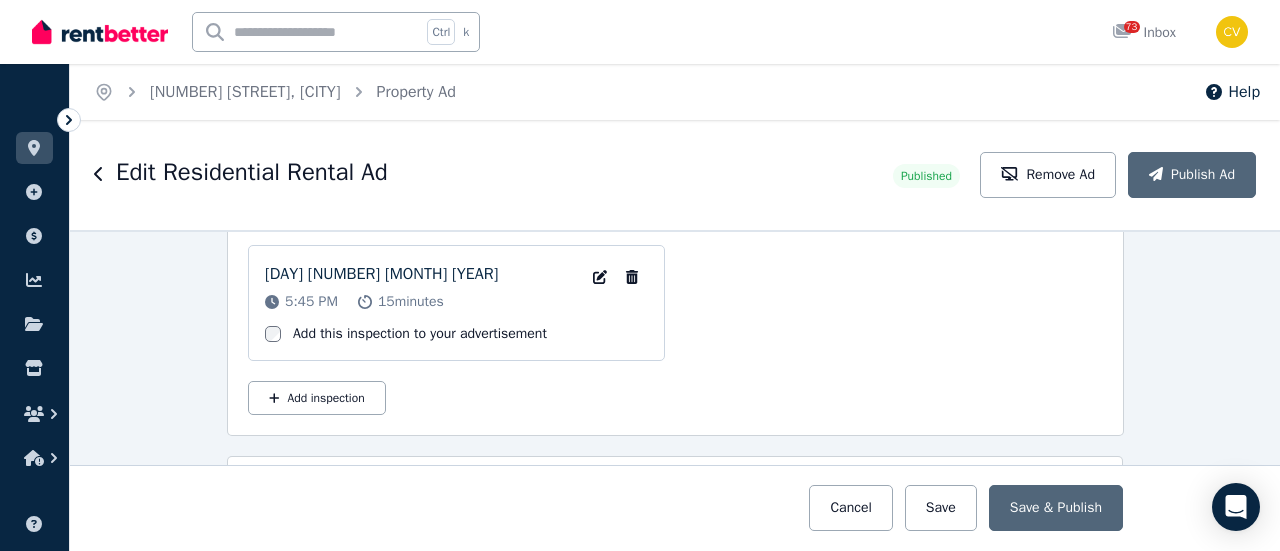 scroll, scrollTop: 3200, scrollLeft: 0, axis: vertical 